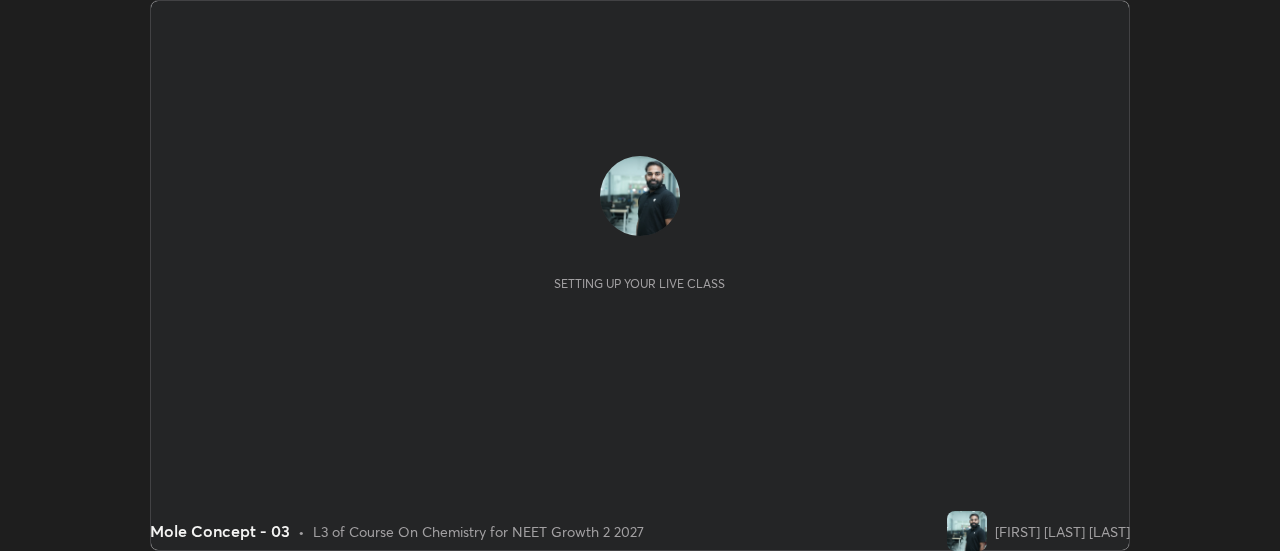 scroll, scrollTop: 0, scrollLeft: 0, axis: both 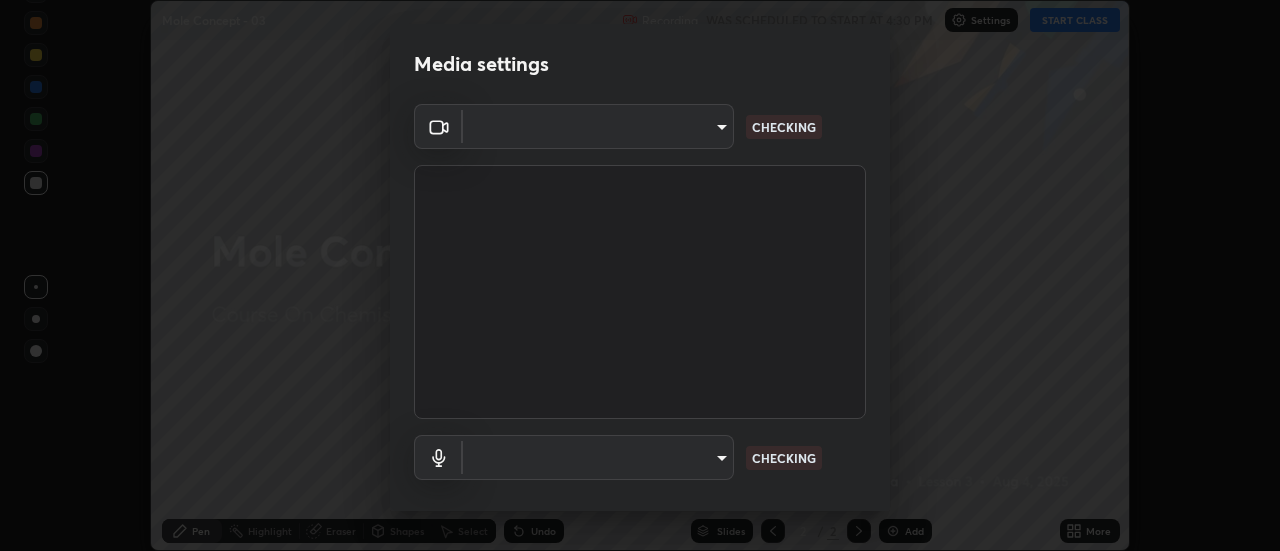 type on "28859c64a8e3d58139daa62c4cbb3a58b4059ef2bfed964700f789928c4fc7db" 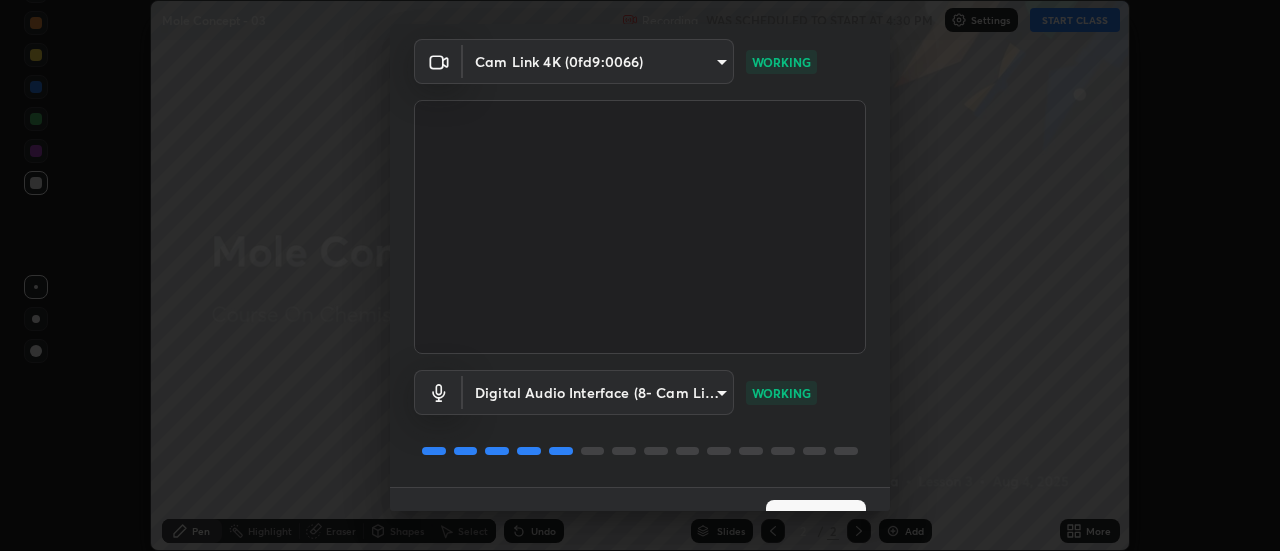 scroll, scrollTop: 105, scrollLeft: 0, axis: vertical 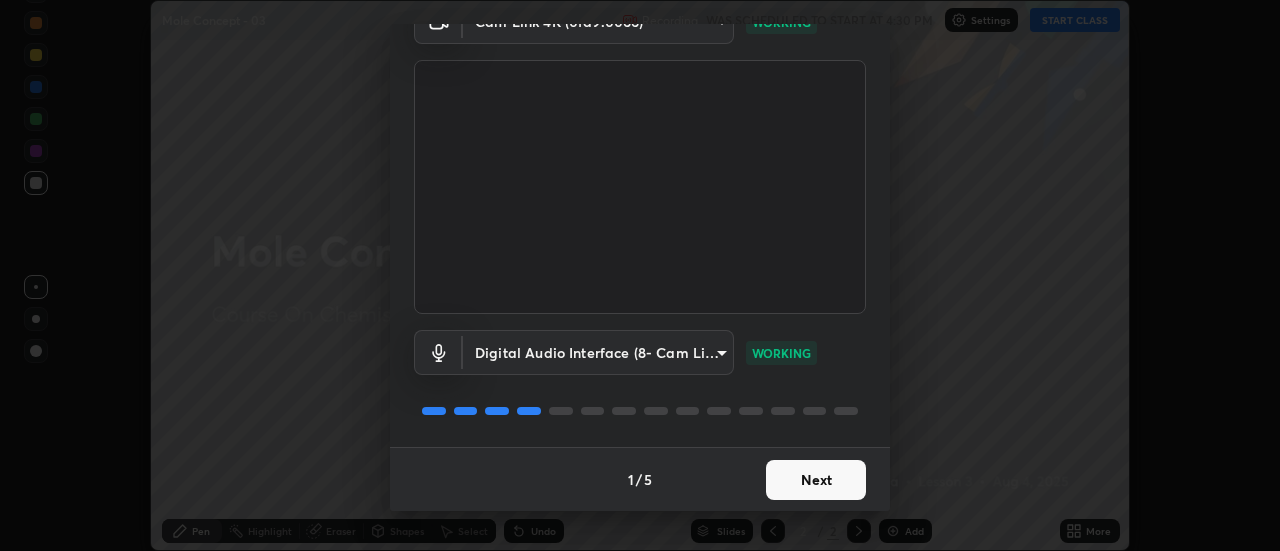 click on "Next" at bounding box center (816, 480) 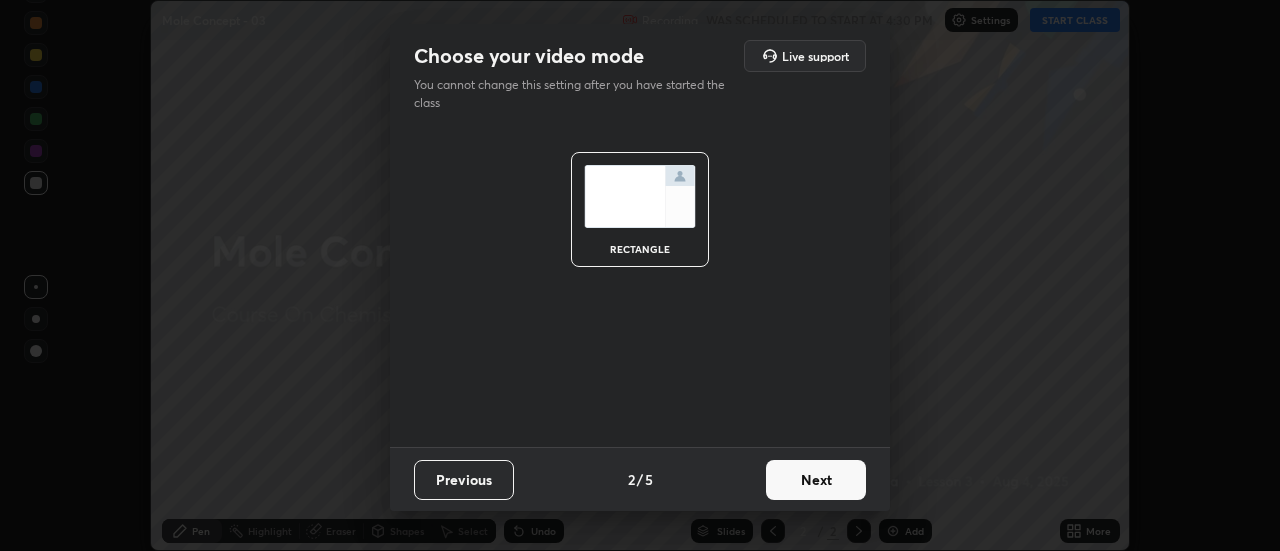 scroll, scrollTop: 0, scrollLeft: 0, axis: both 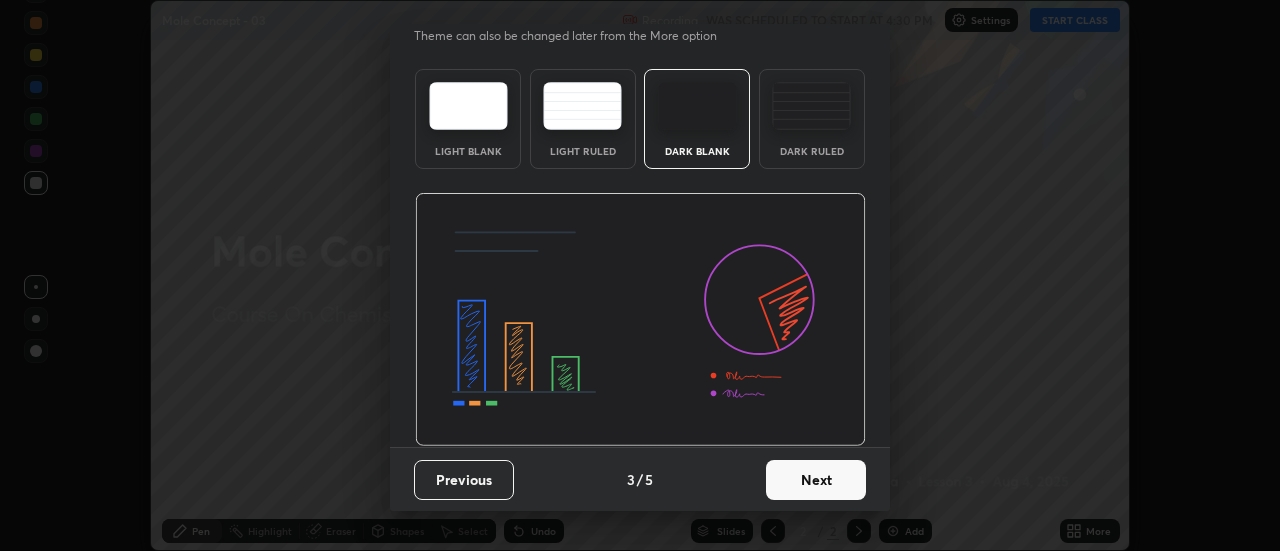 click on "Next" at bounding box center (816, 480) 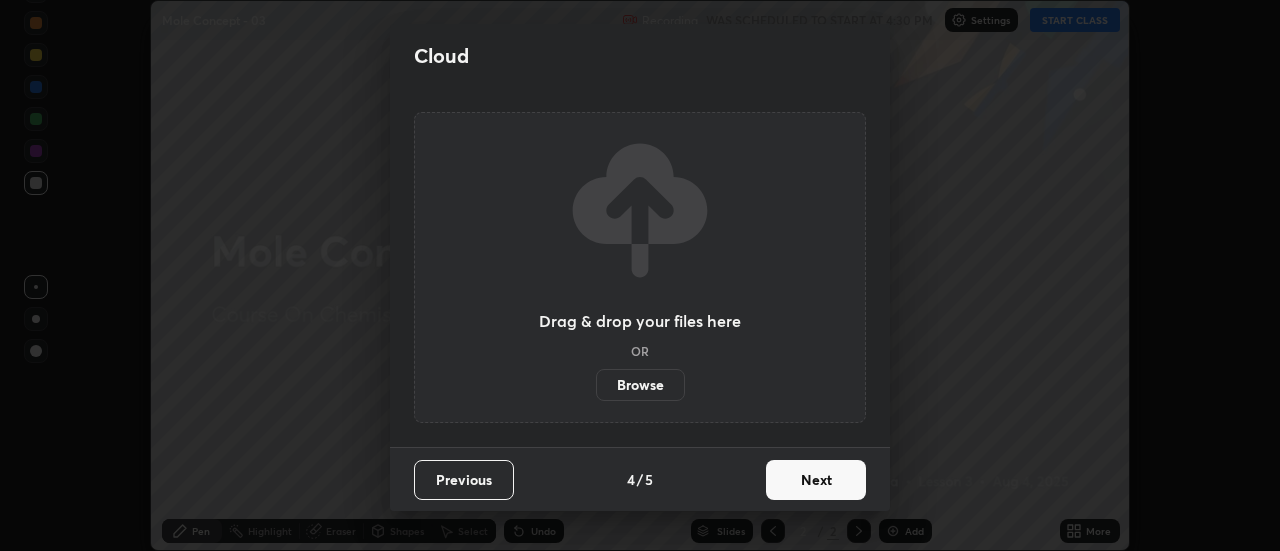 scroll, scrollTop: 0, scrollLeft: 0, axis: both 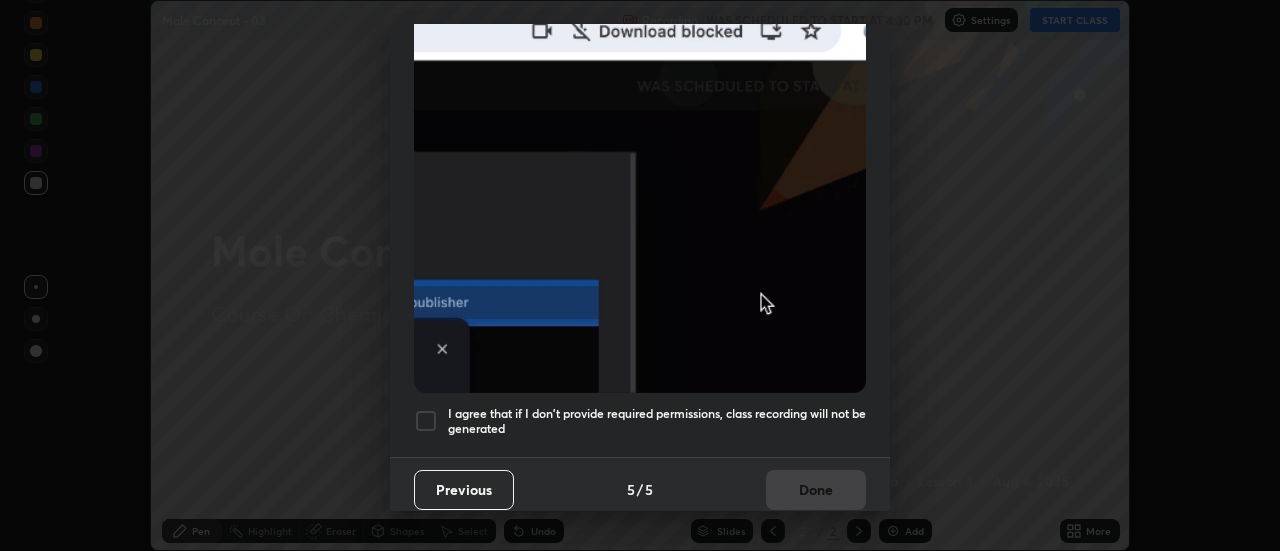 click on "Previous 5 / 5 Done" at bounding box center [640, 489] 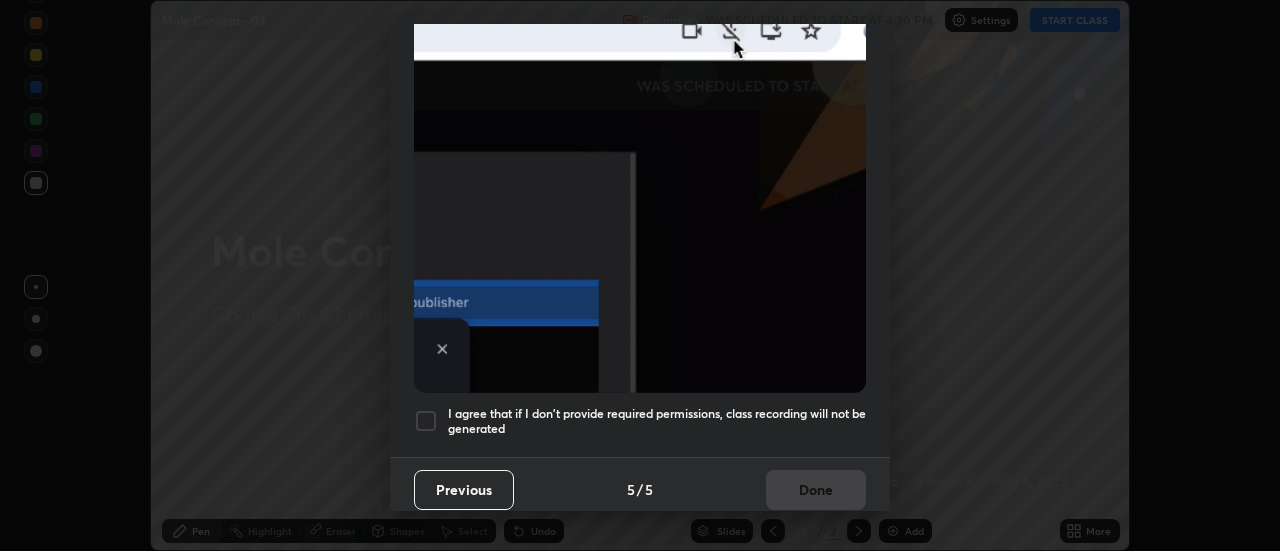 click on "I agree that if I don't provide required permissions, class recording will not be generated" at bounding box center (657, 421) 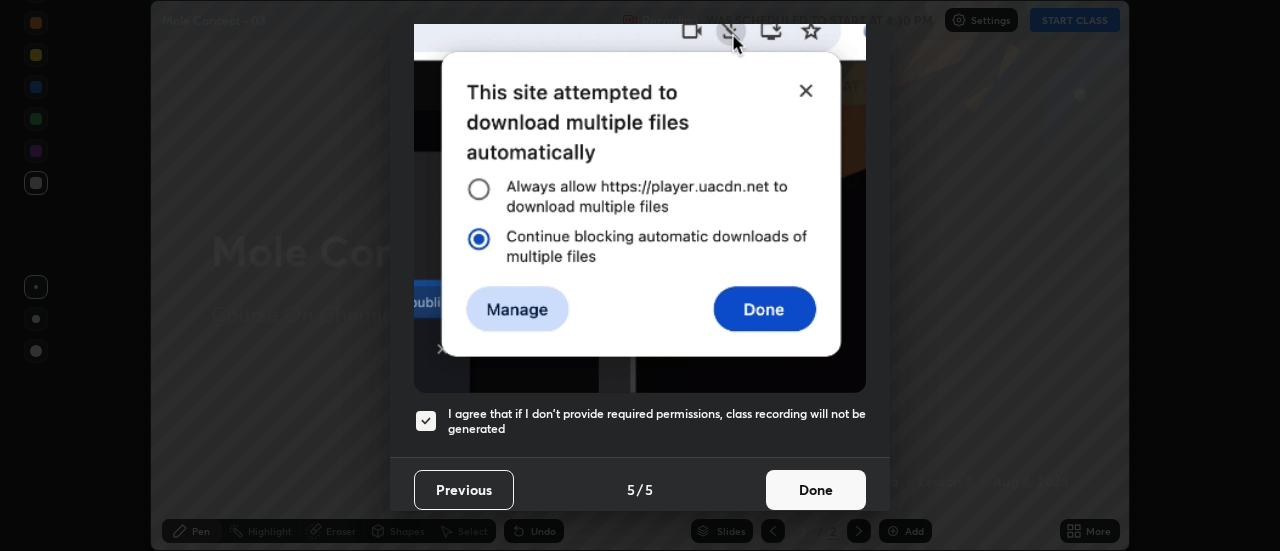 click on "Done" at bounding box center (816, 490) 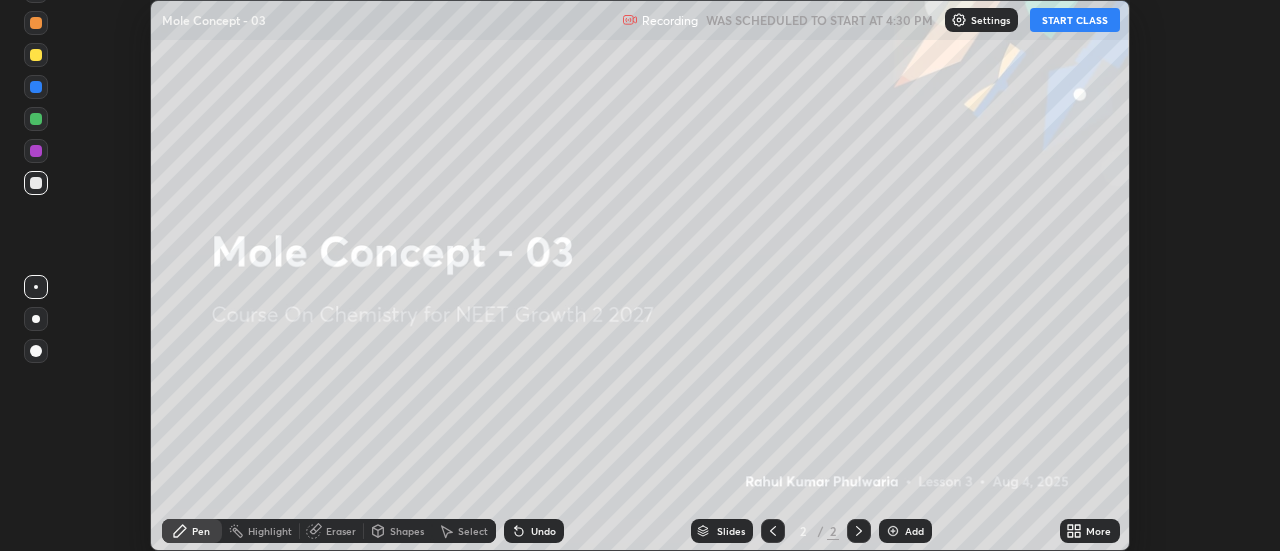 click 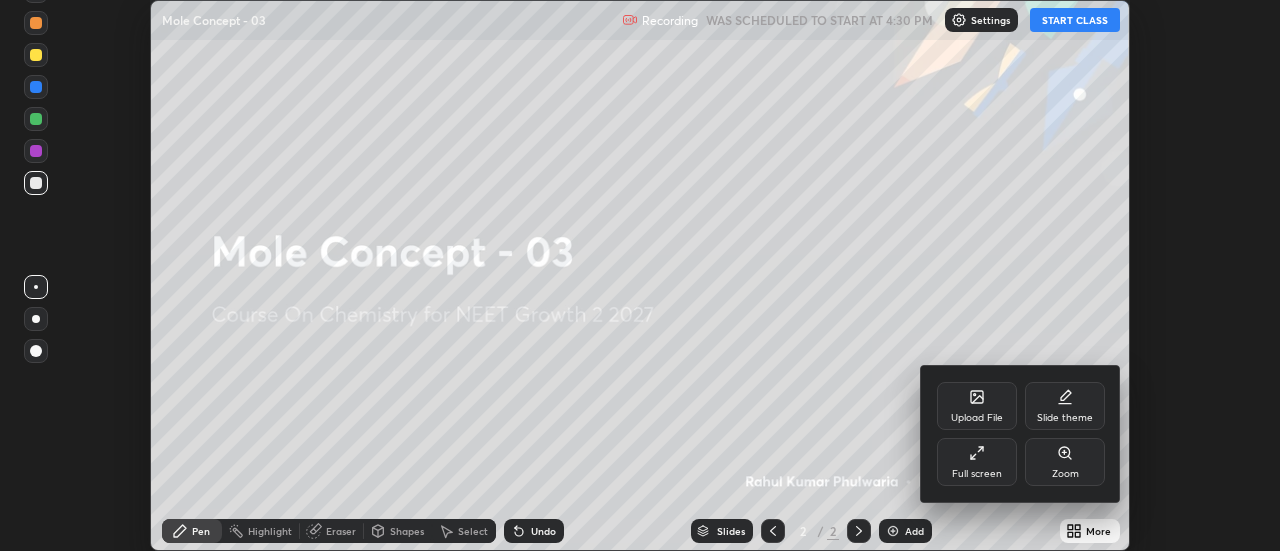 click 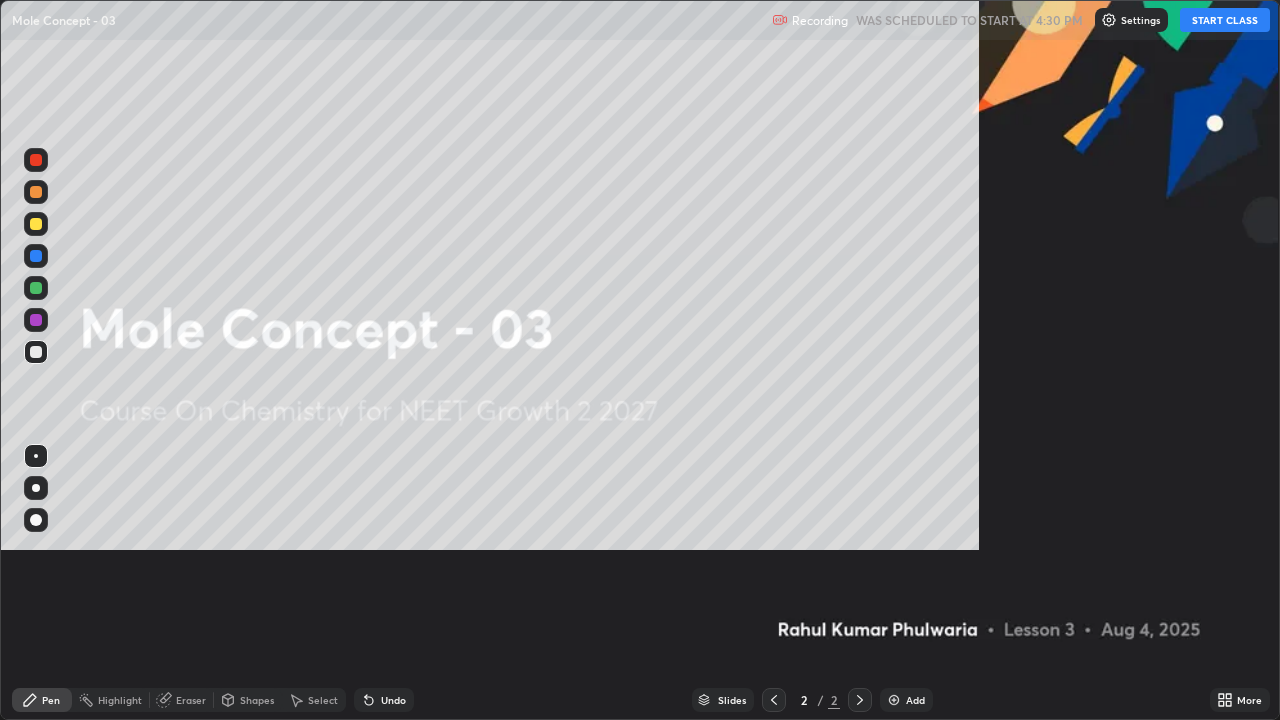 scroll, scrollTop: 99280, scrollLeft: 98720, axis: both 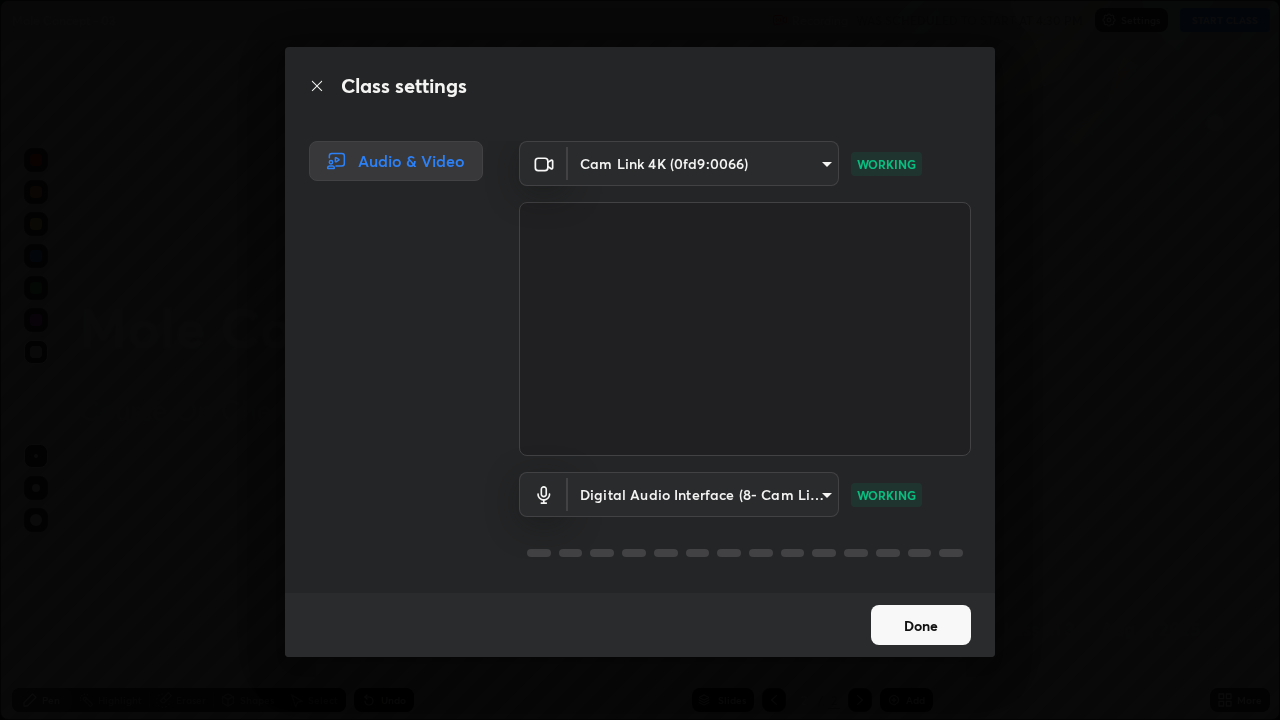 click on "Done" at bounding box center (921, 625) 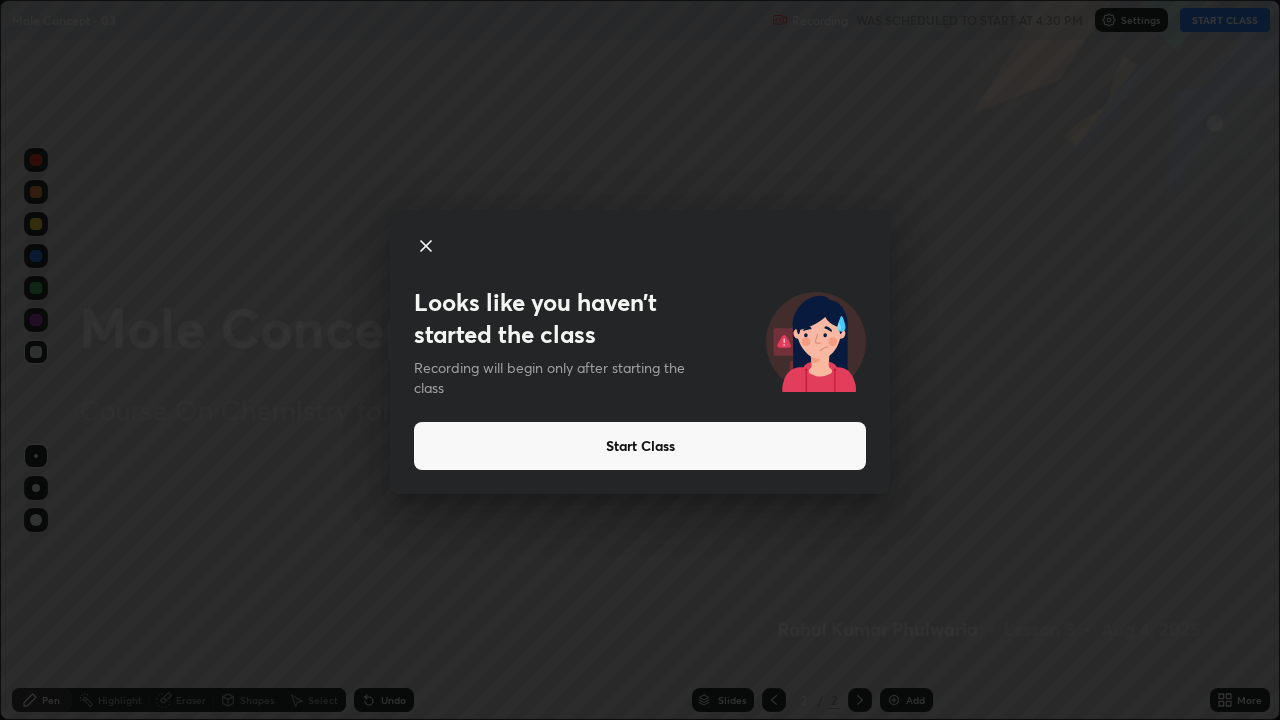 click on "Start Class" at bounding box center [640, 446] 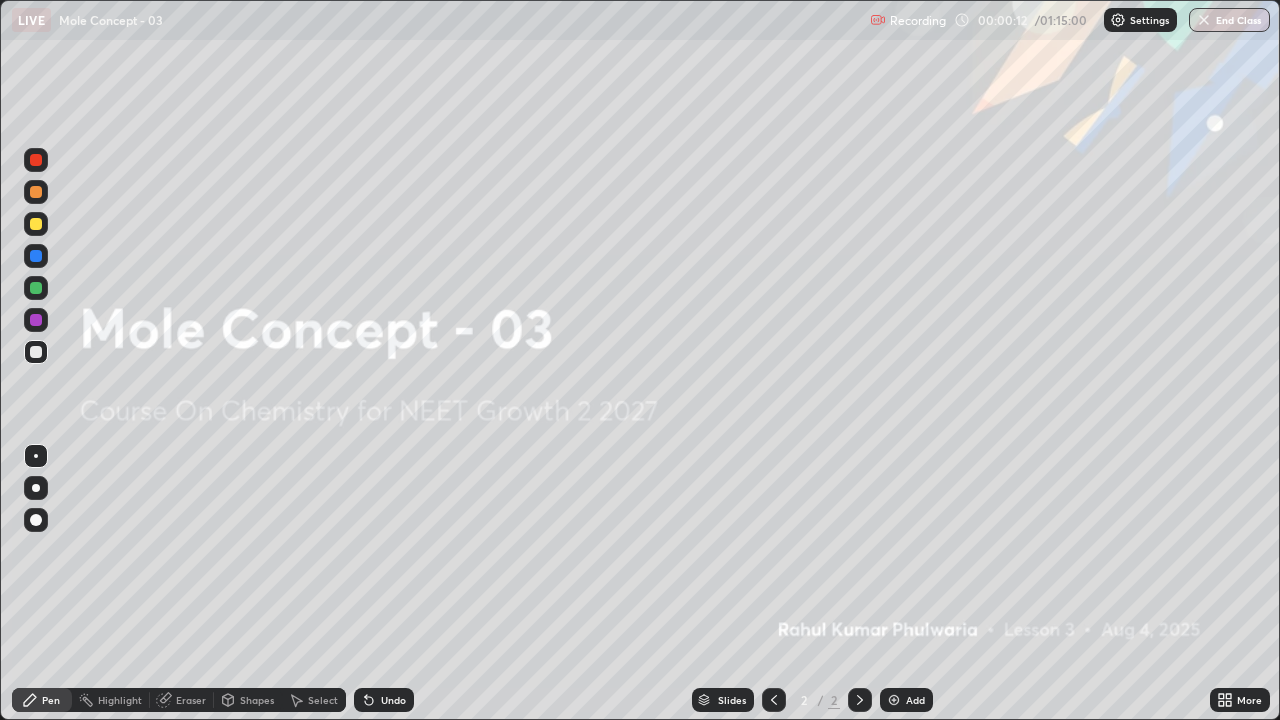 click at bounding box center [894, 700] 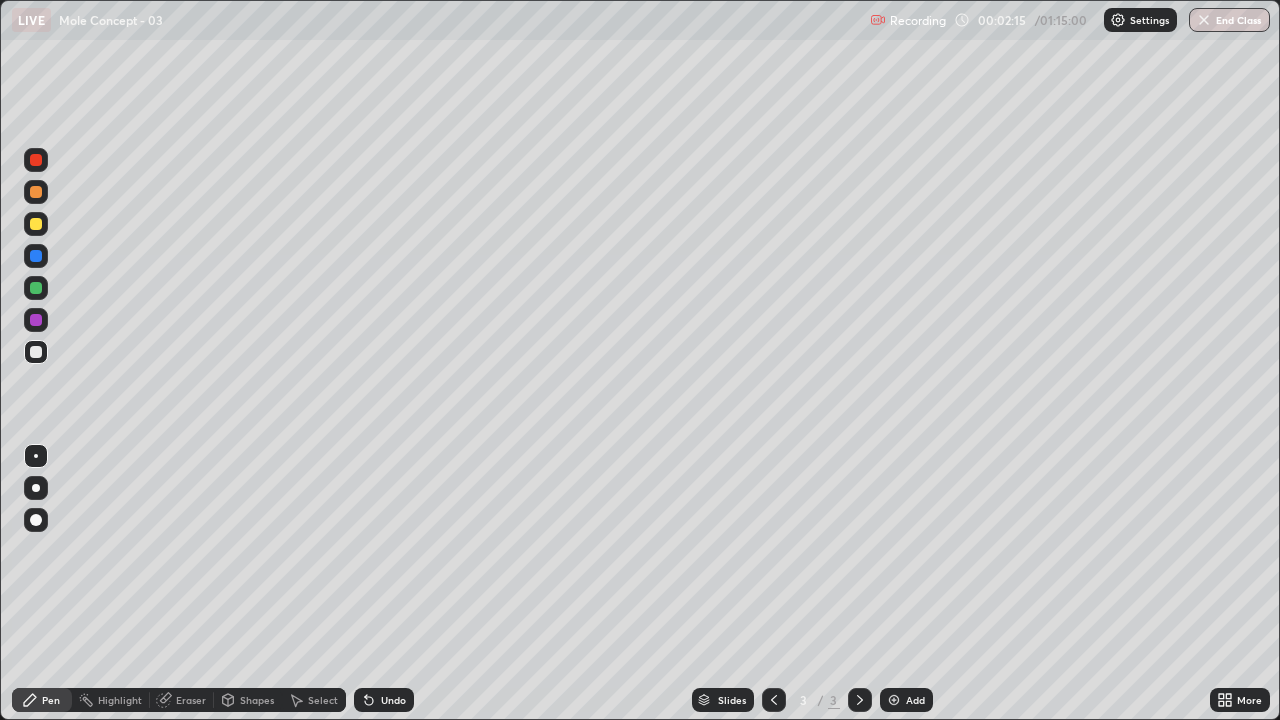 click on "Eraser" at bounding box center (191, 700) 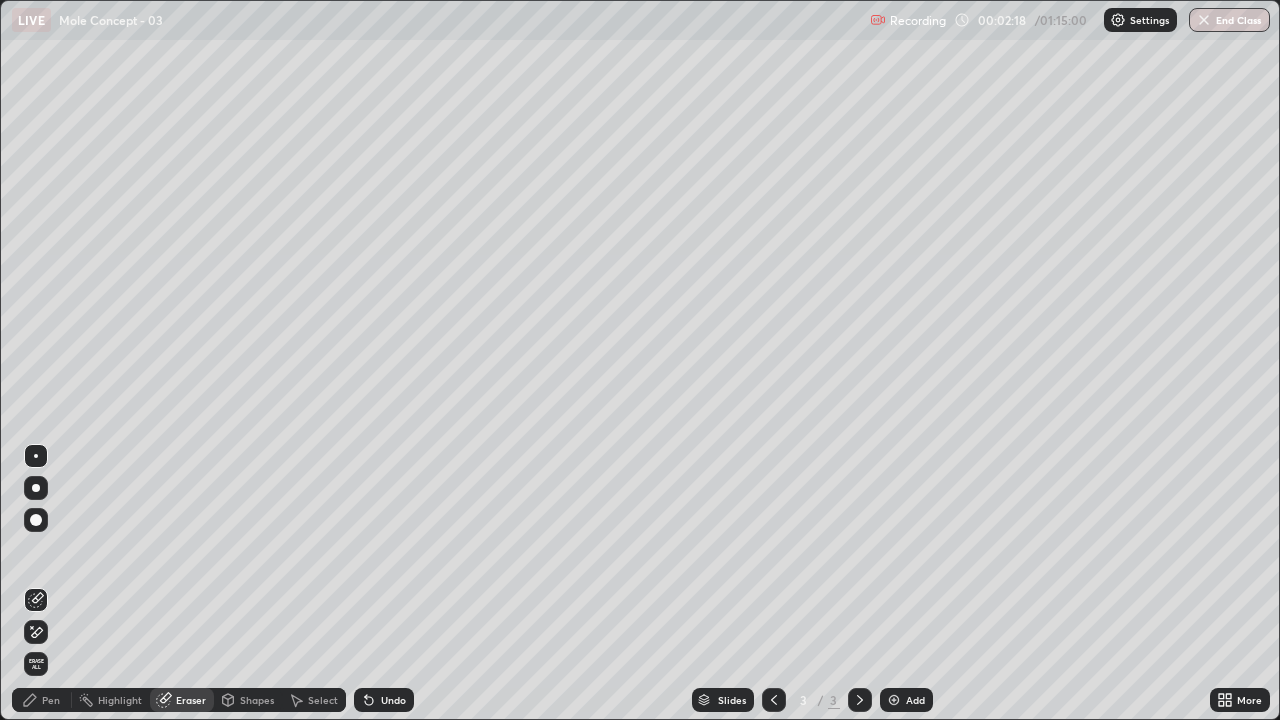 click on "Pen" at bounding box center [51, 700] 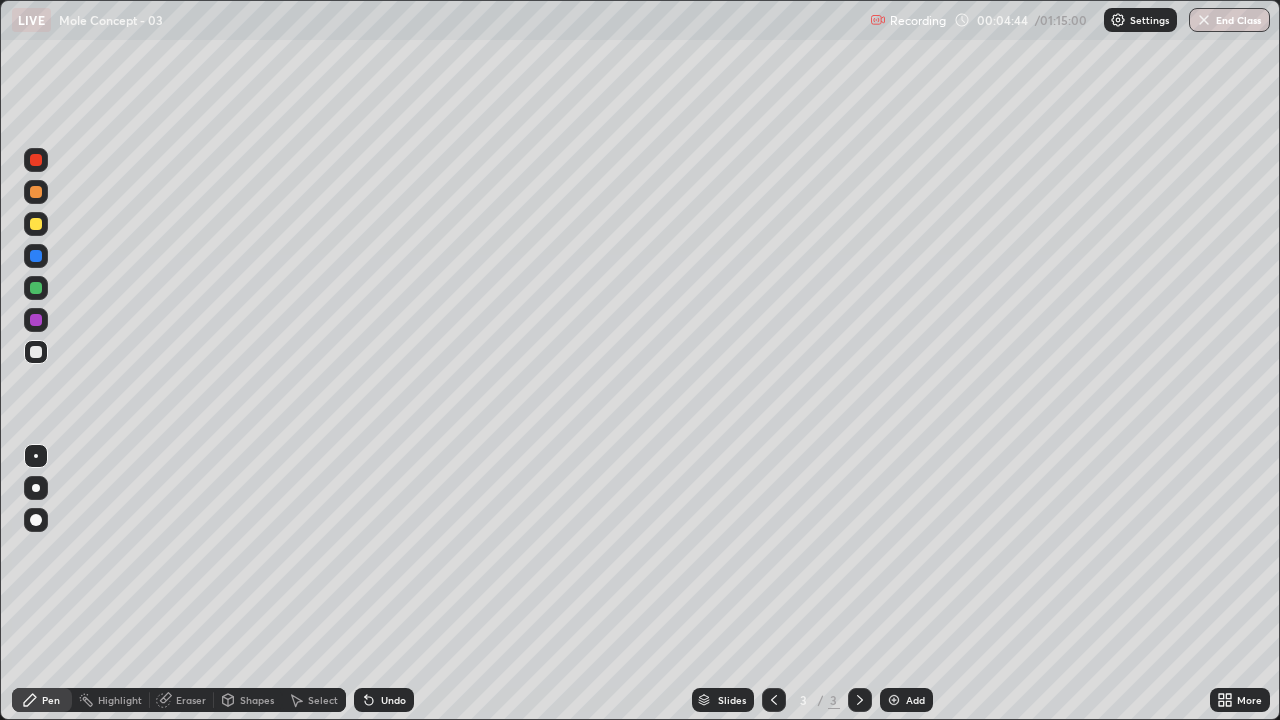 click at bounding box center (36, 160) 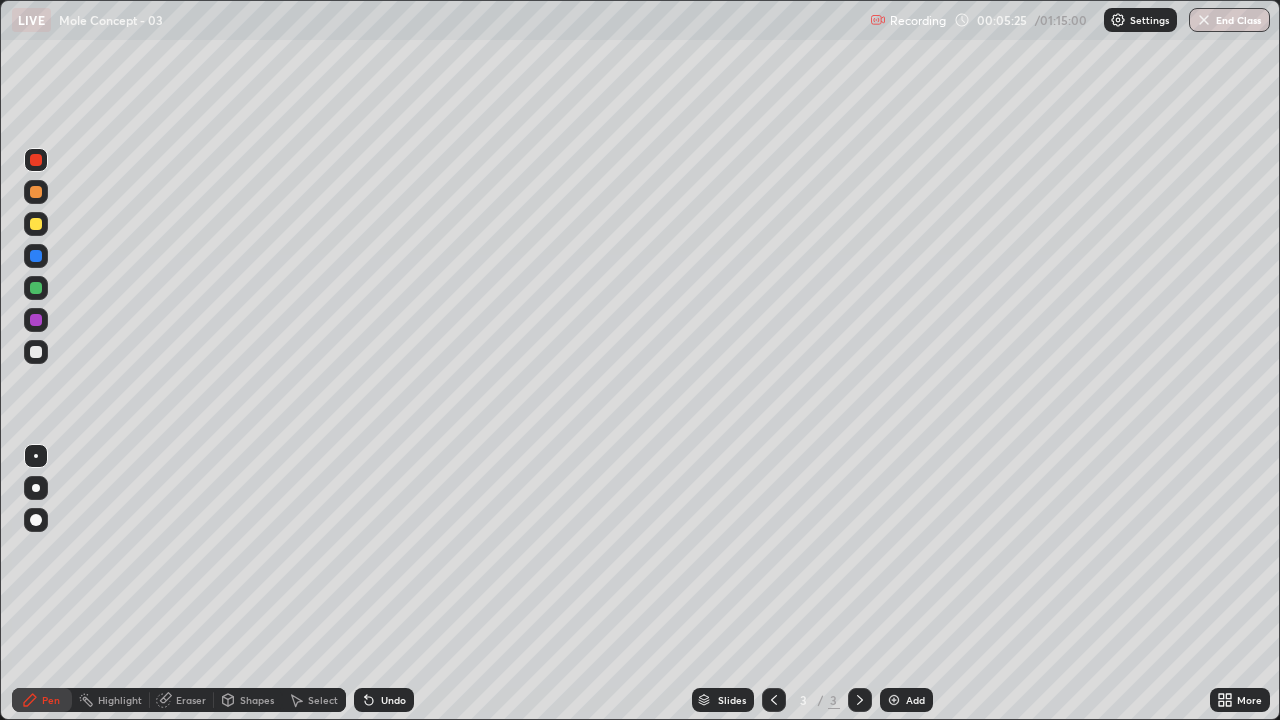 click at bounding box center (36, 352) 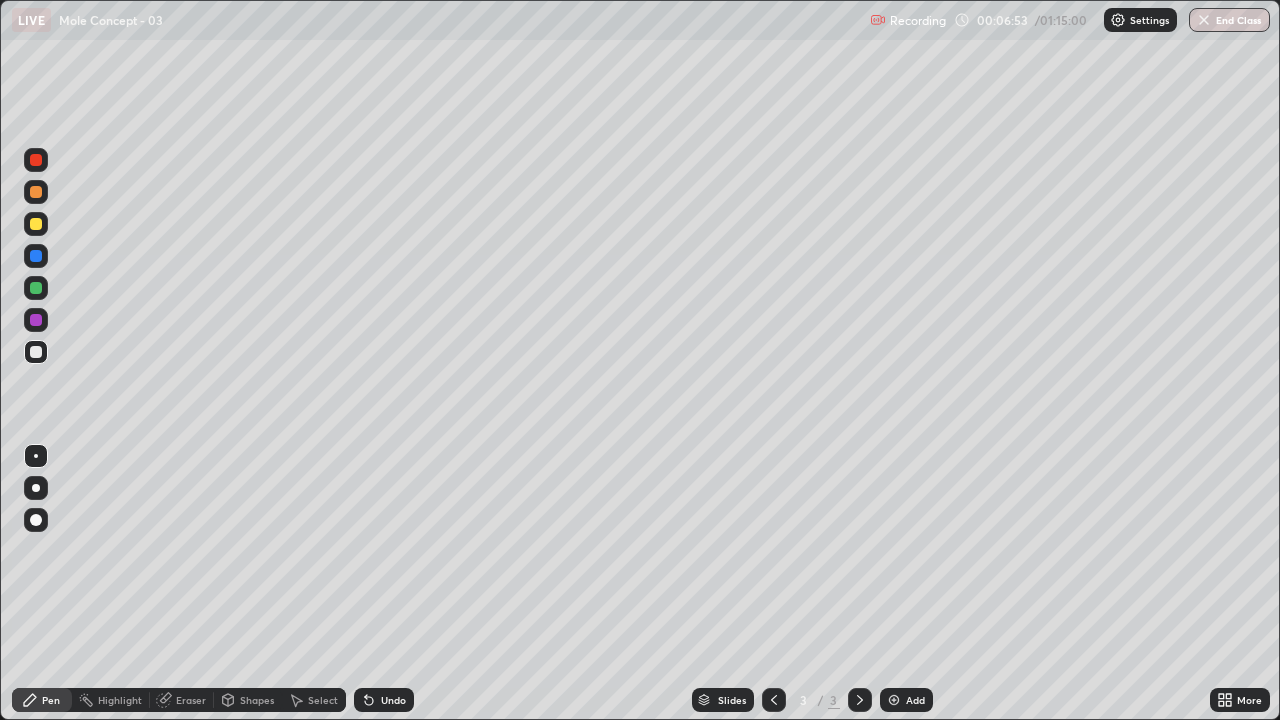 click at bounding box center [894, 700] 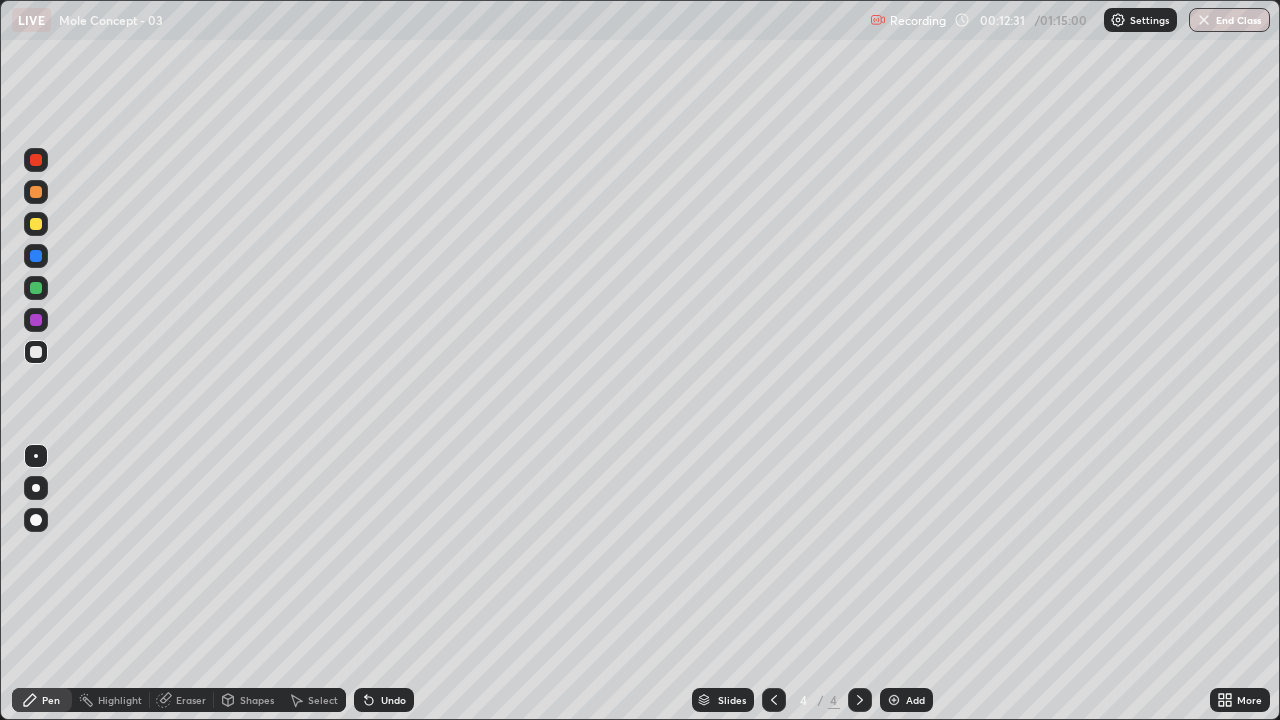 click at bounding box center (36, 160) 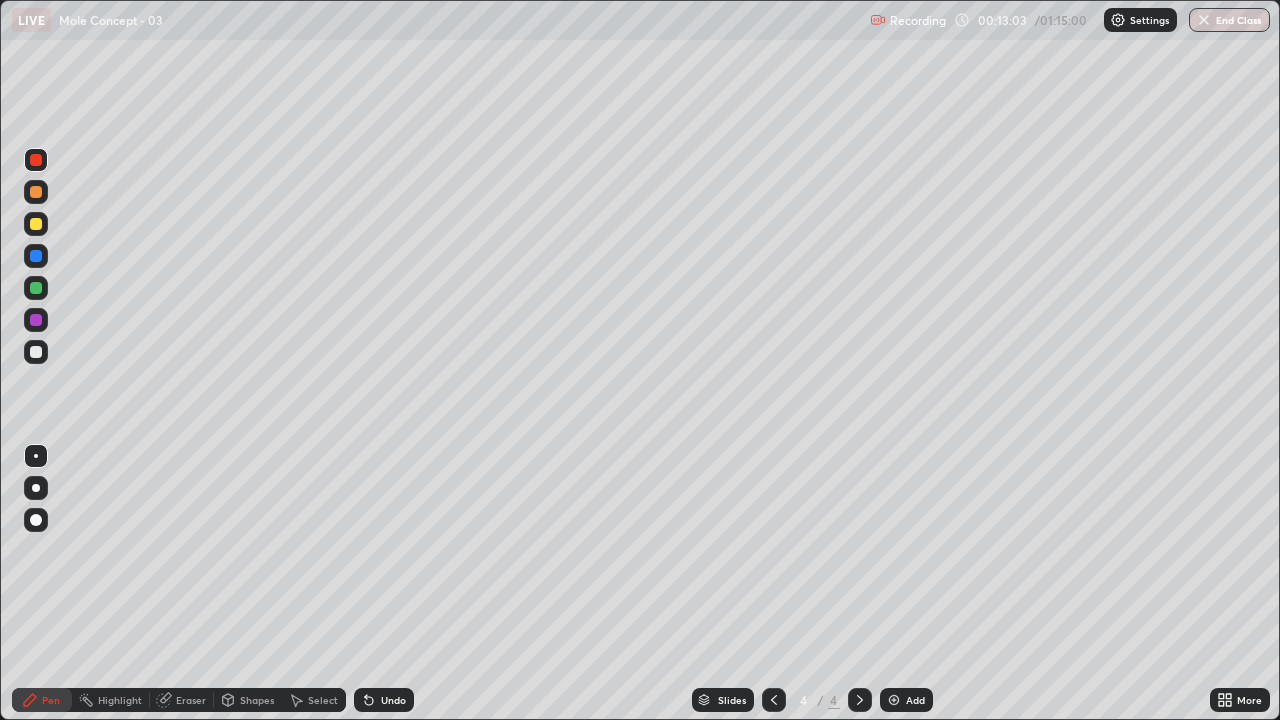 click 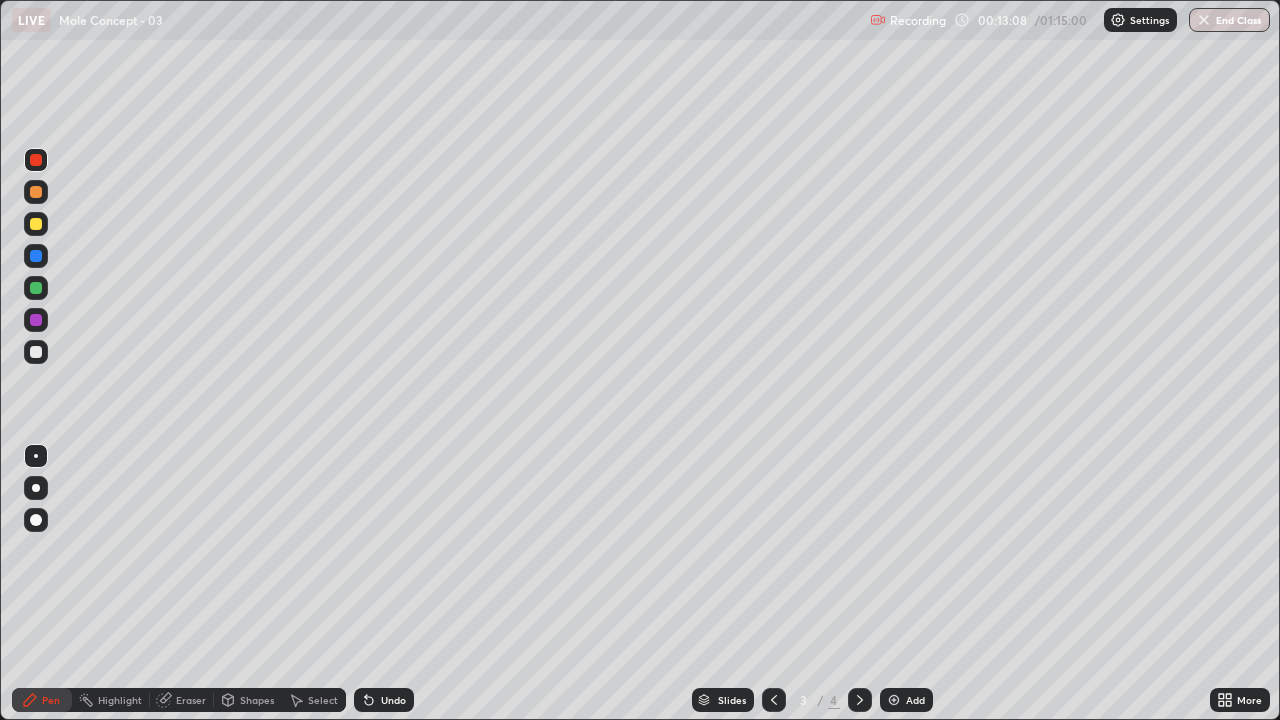 click 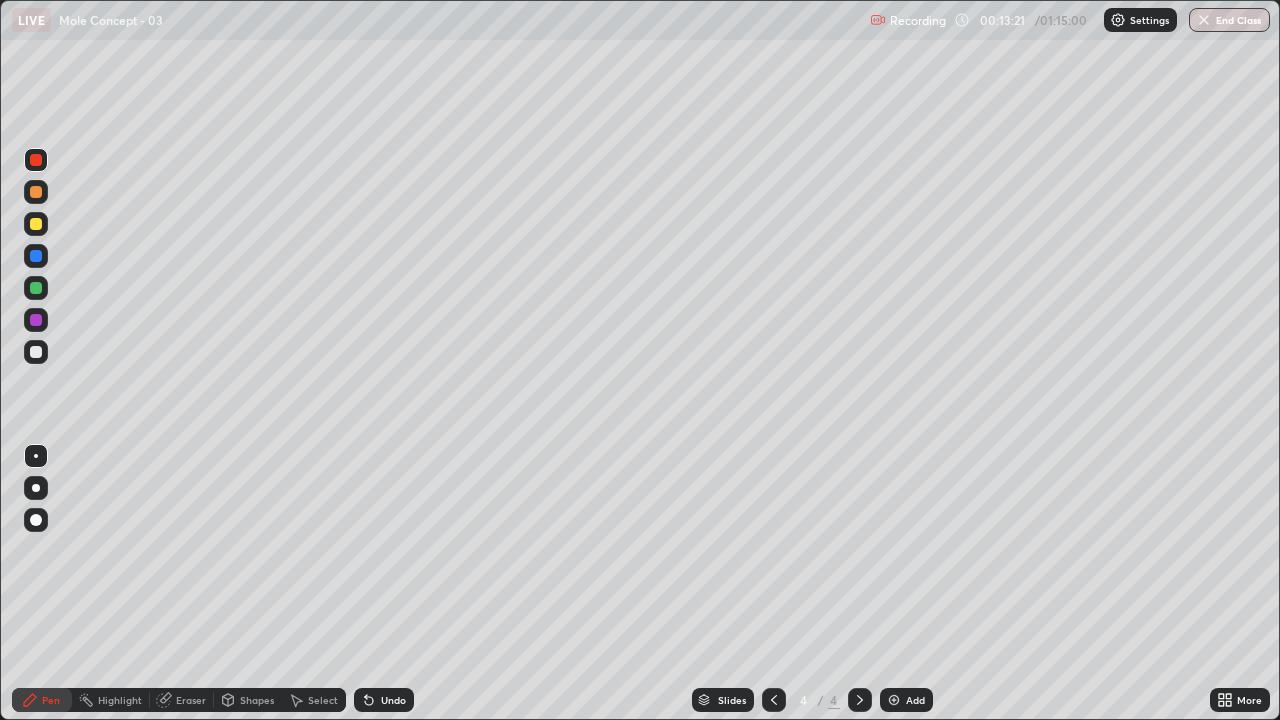 click at bounding box center [36, 352] 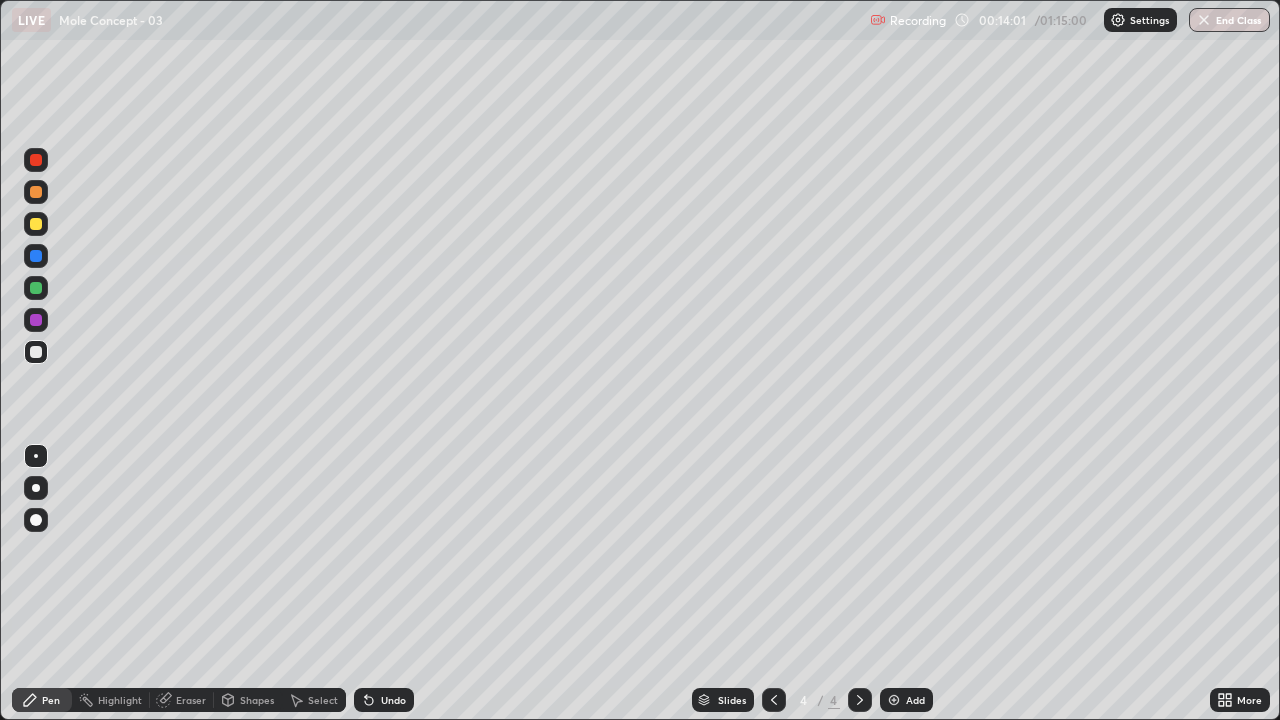 click at bounding box center (36, 160) 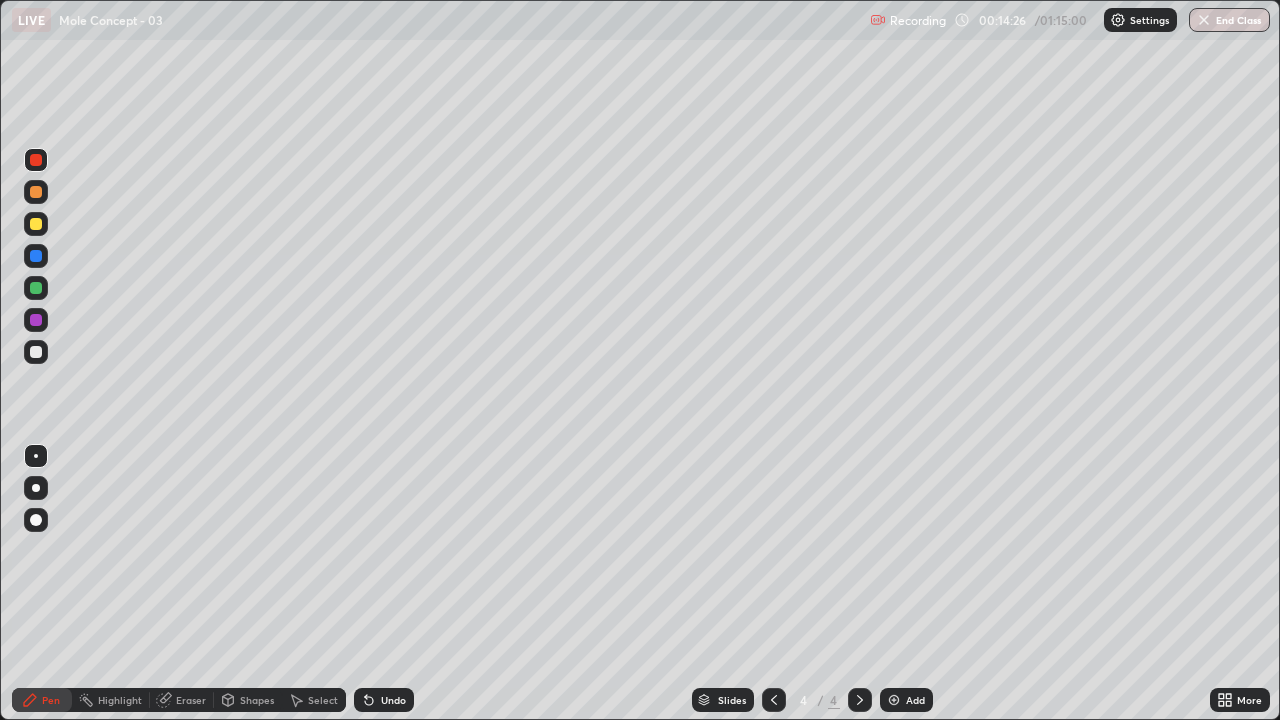 click at bounding box center [36, 352] 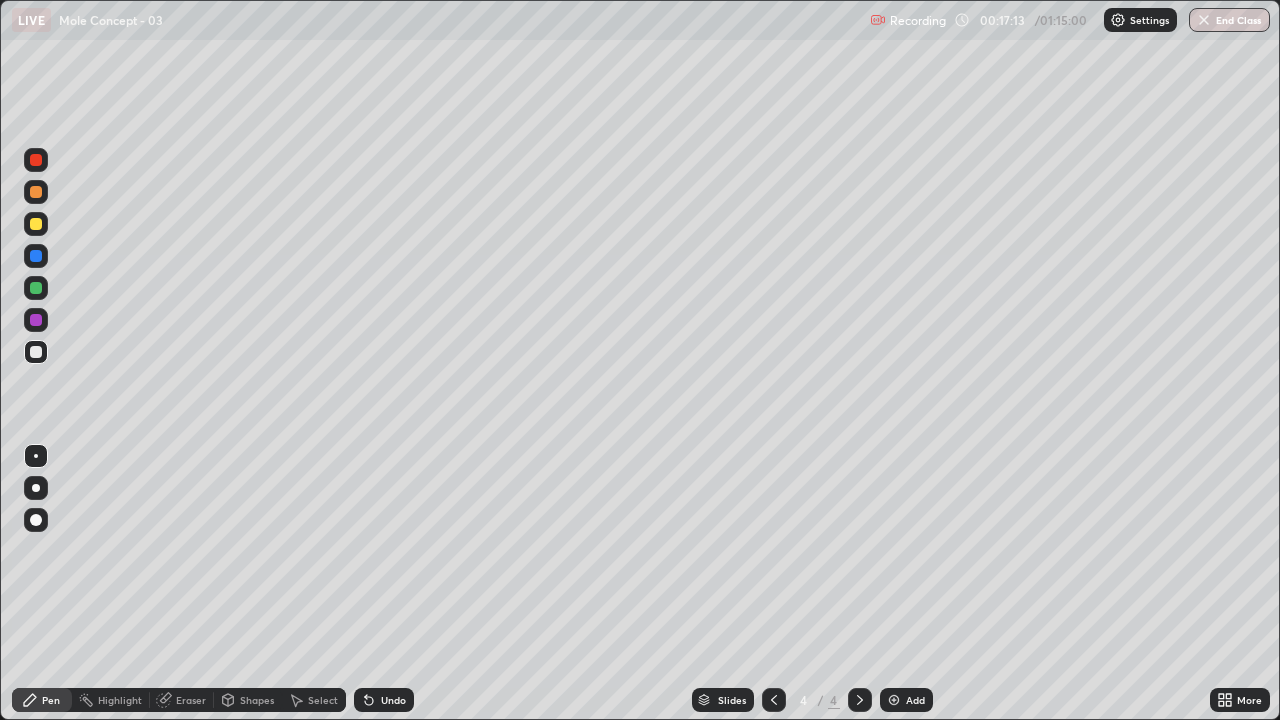 click at bounding box center [894, 700] 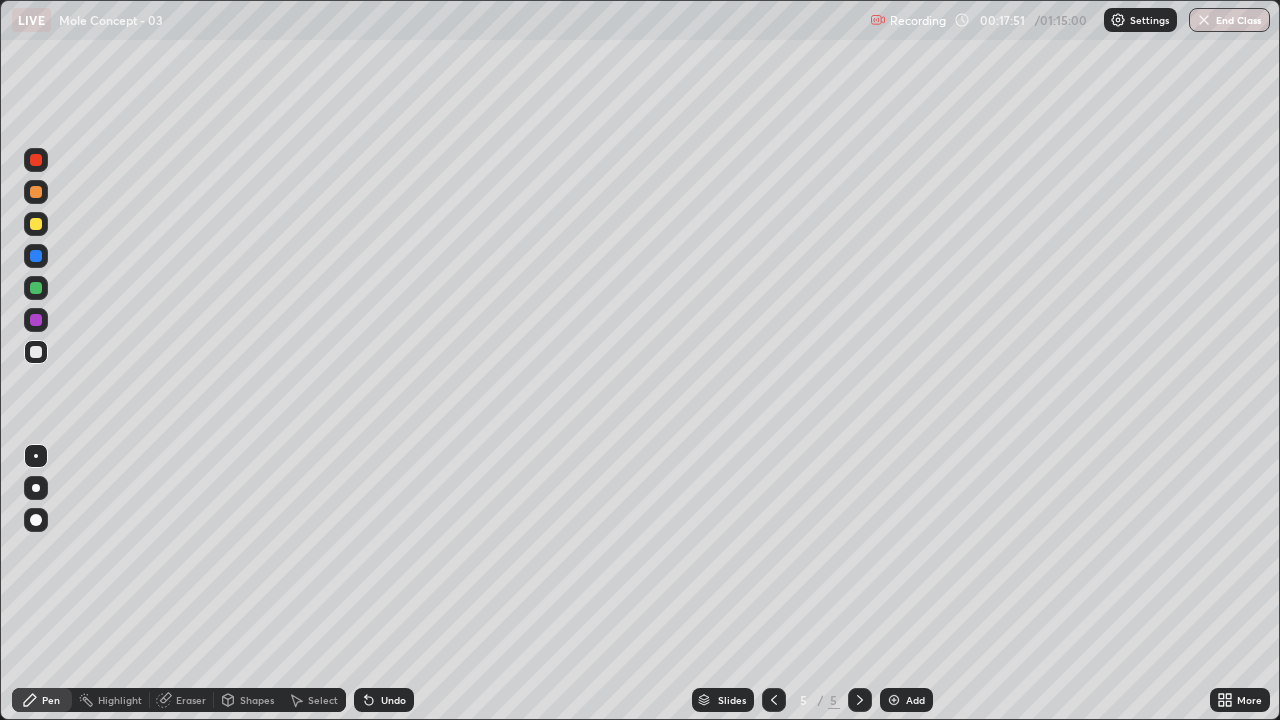 click on "Eraser" at bounding box center [191, 700] 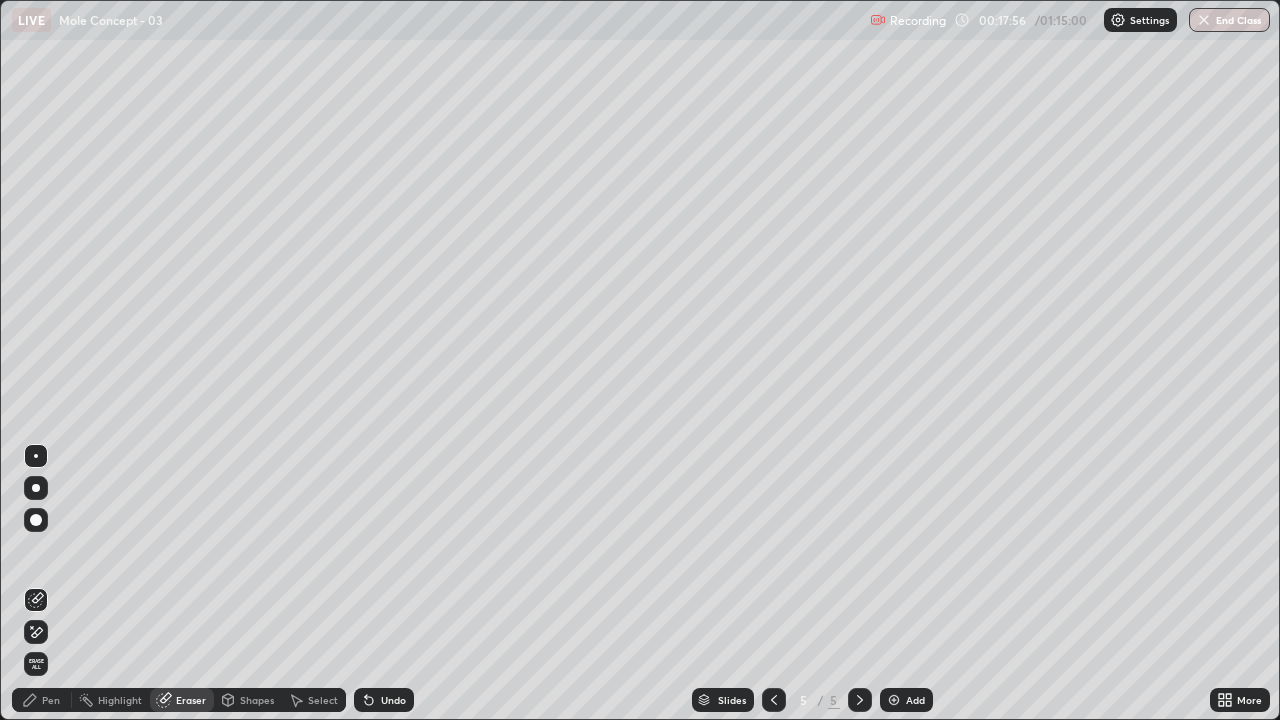 click on "Pen" at bounding box center (51, 700) 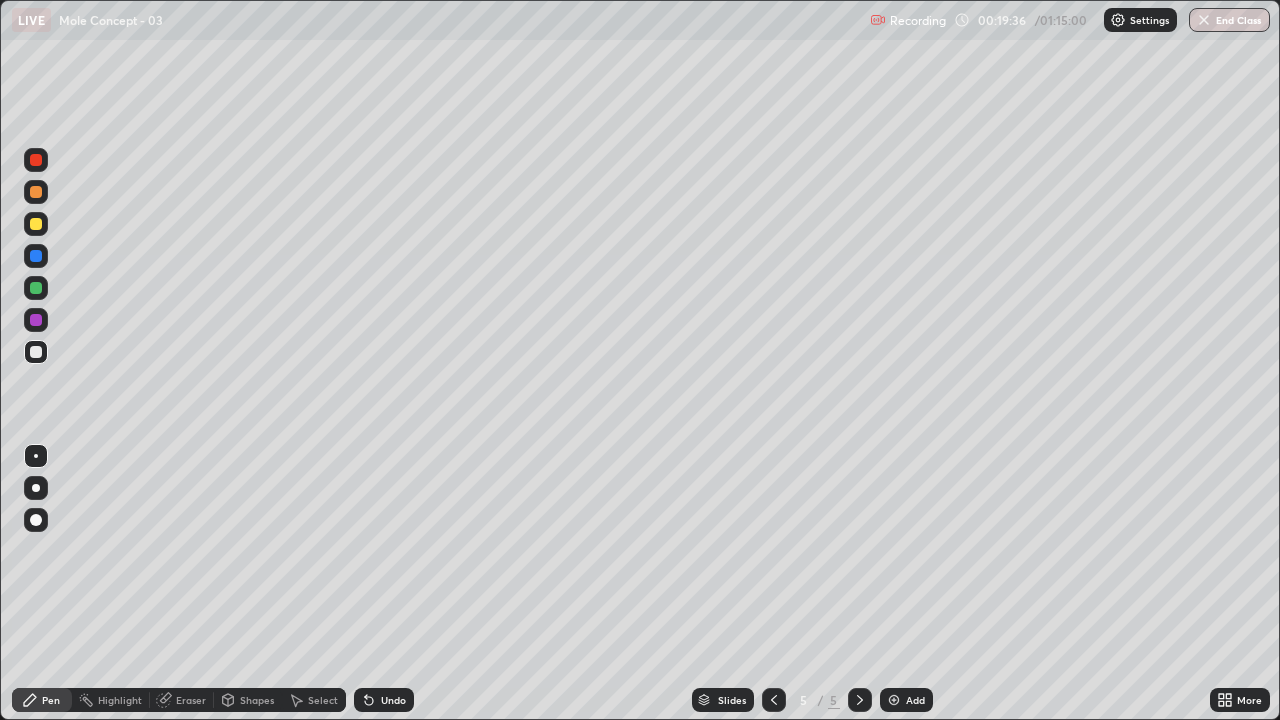 click on "Eraser" at bounding box center [191, 700] 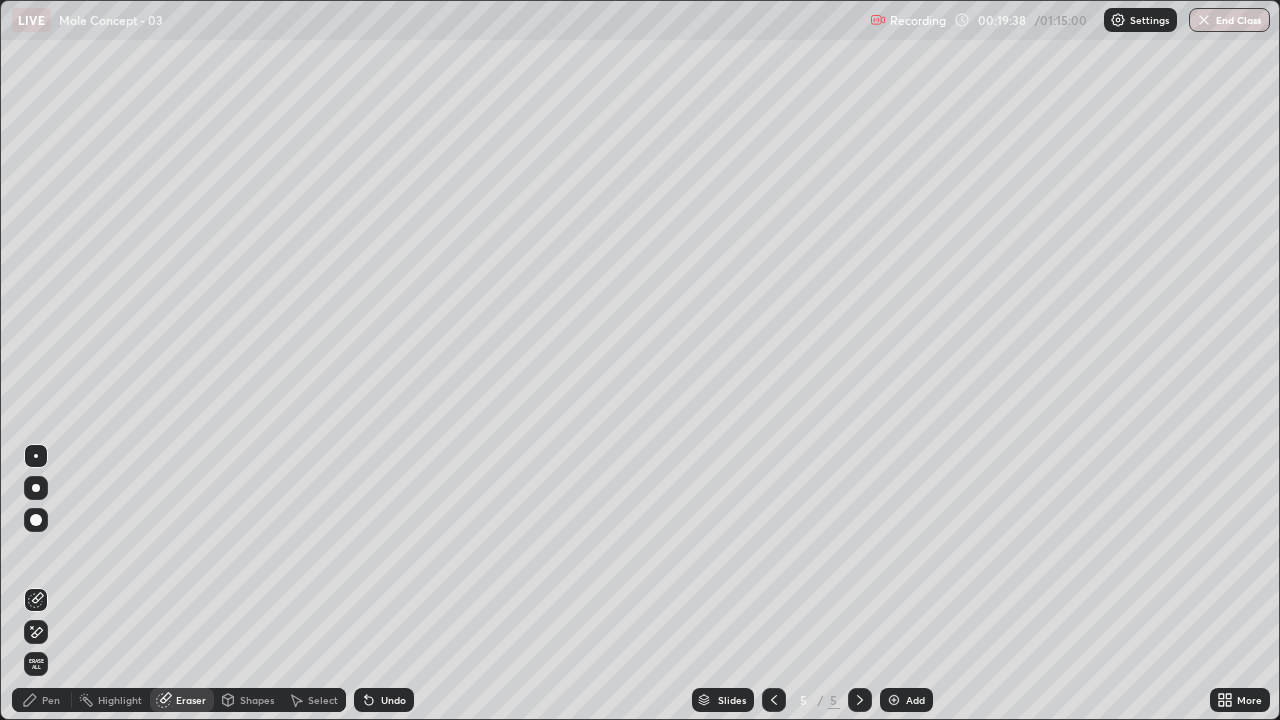 click on "Pen" at bounding box center (51, 700) 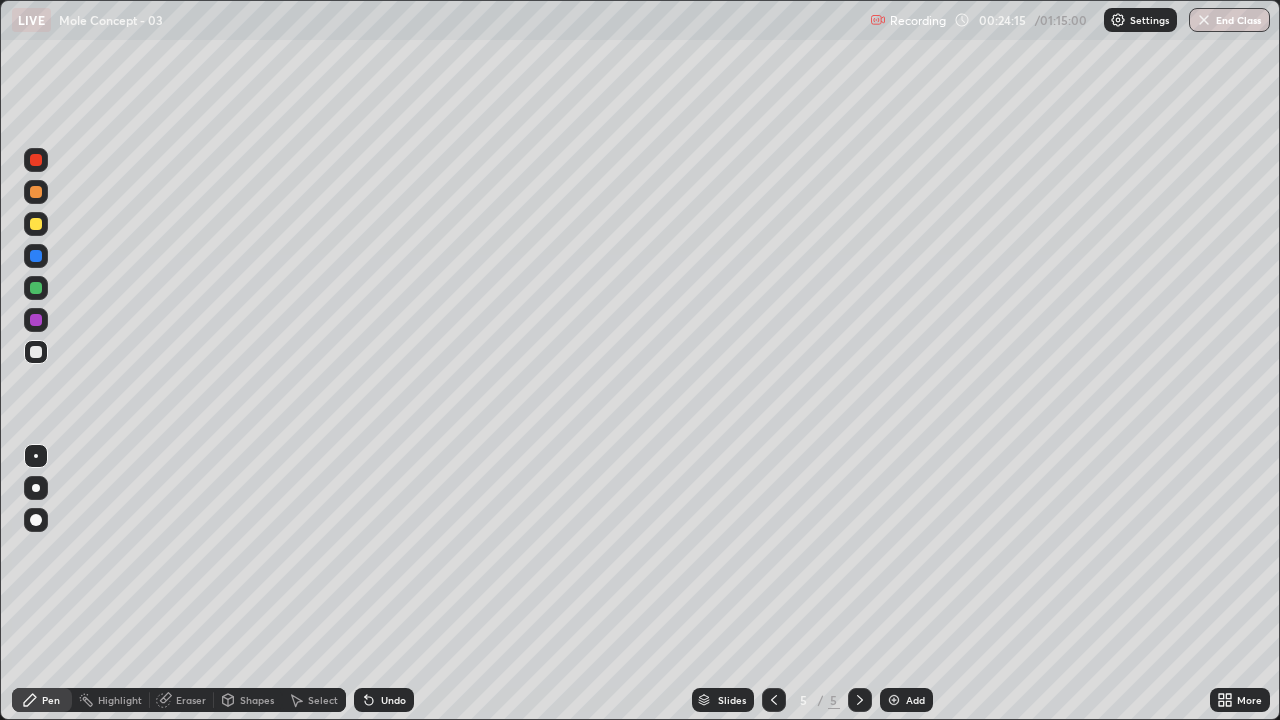 click on "Eraser" at bounding box center (182, 700) 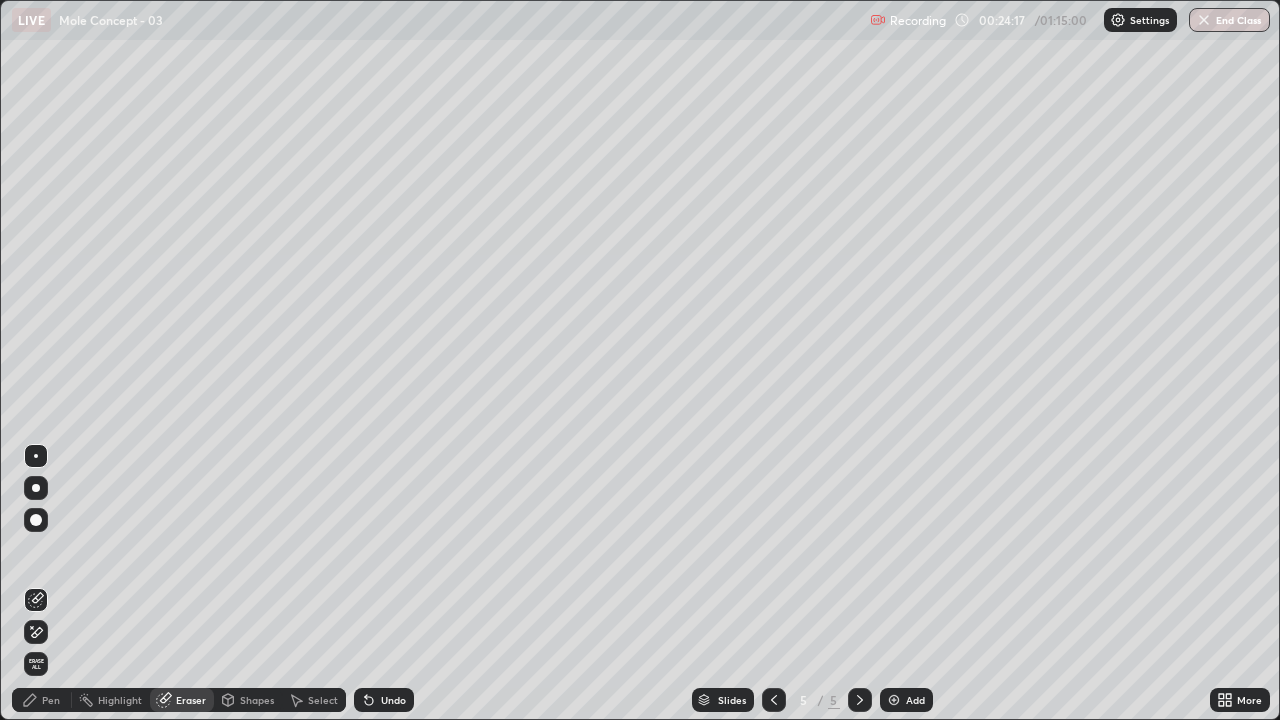 click on "Pen" at bounding box center (51, 700) 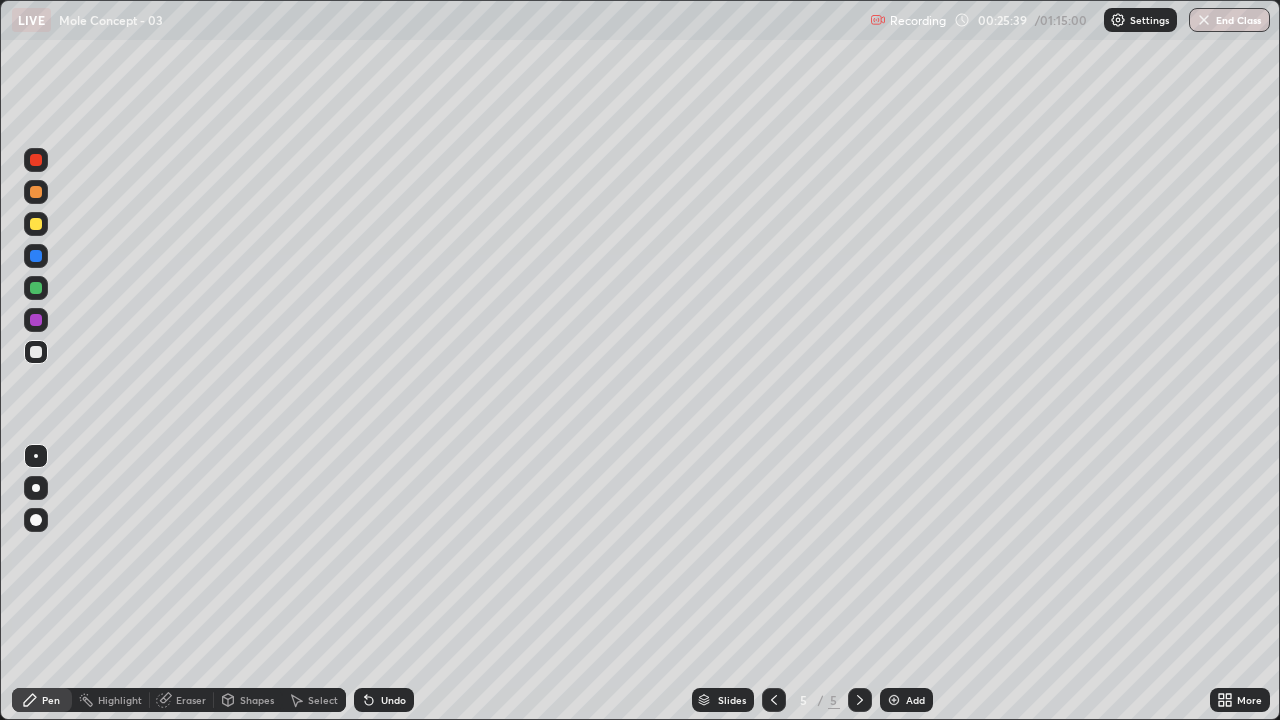 click at bounding box center [894, 700] 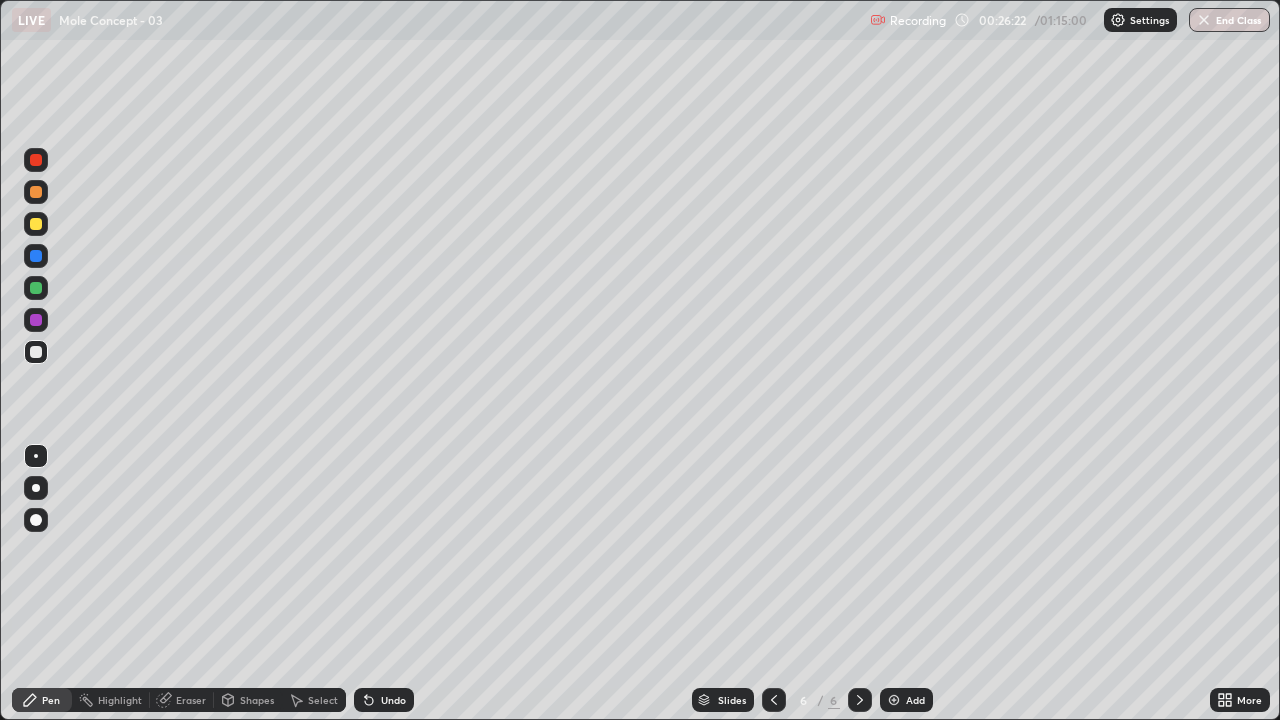 click 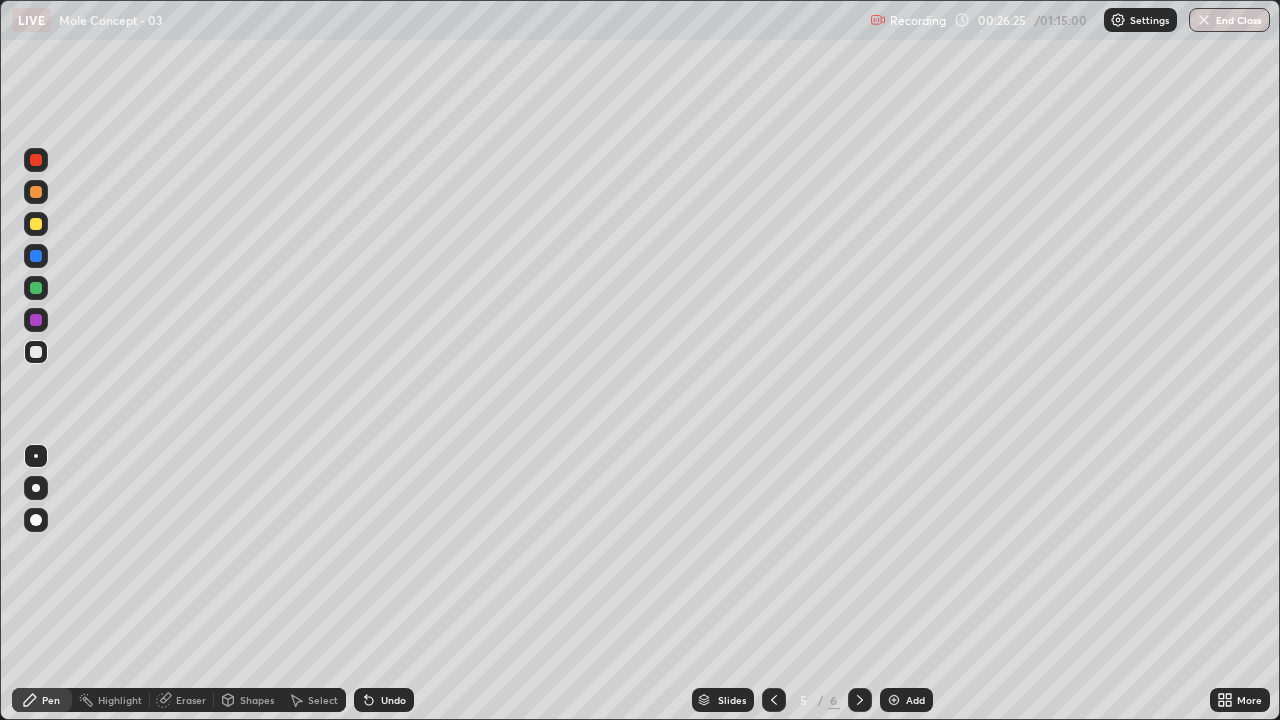 click 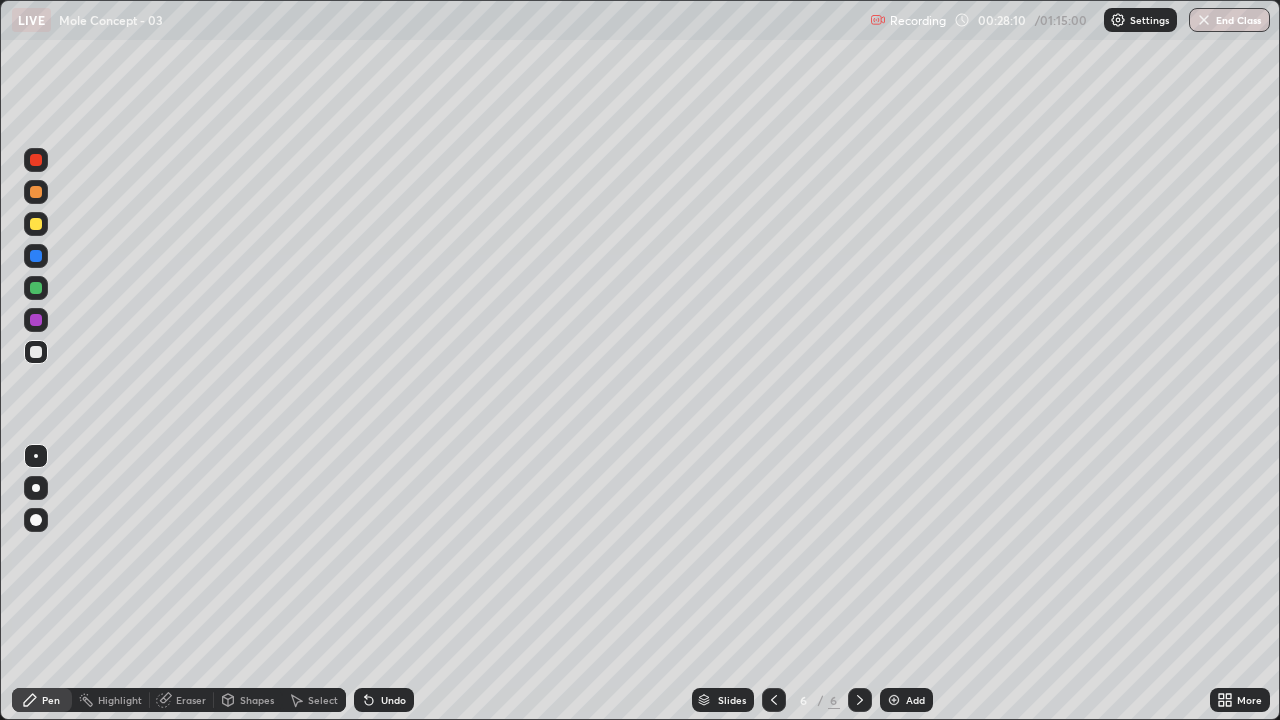 click 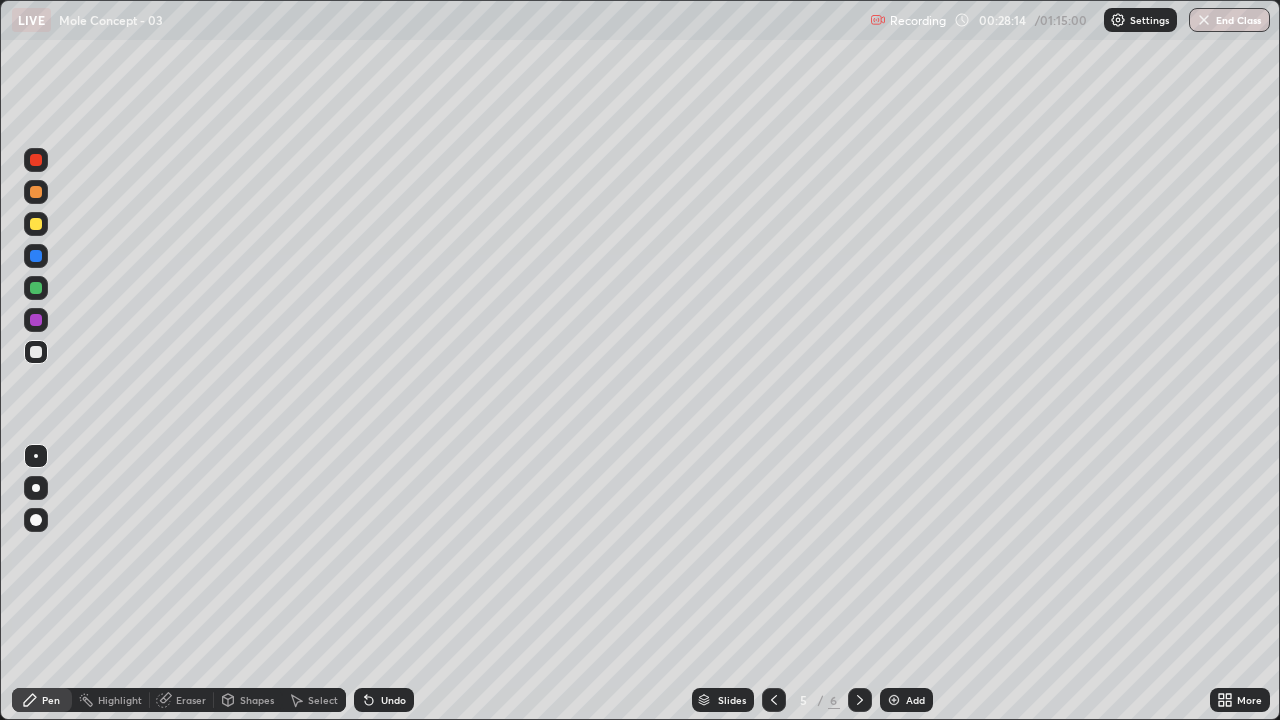 click 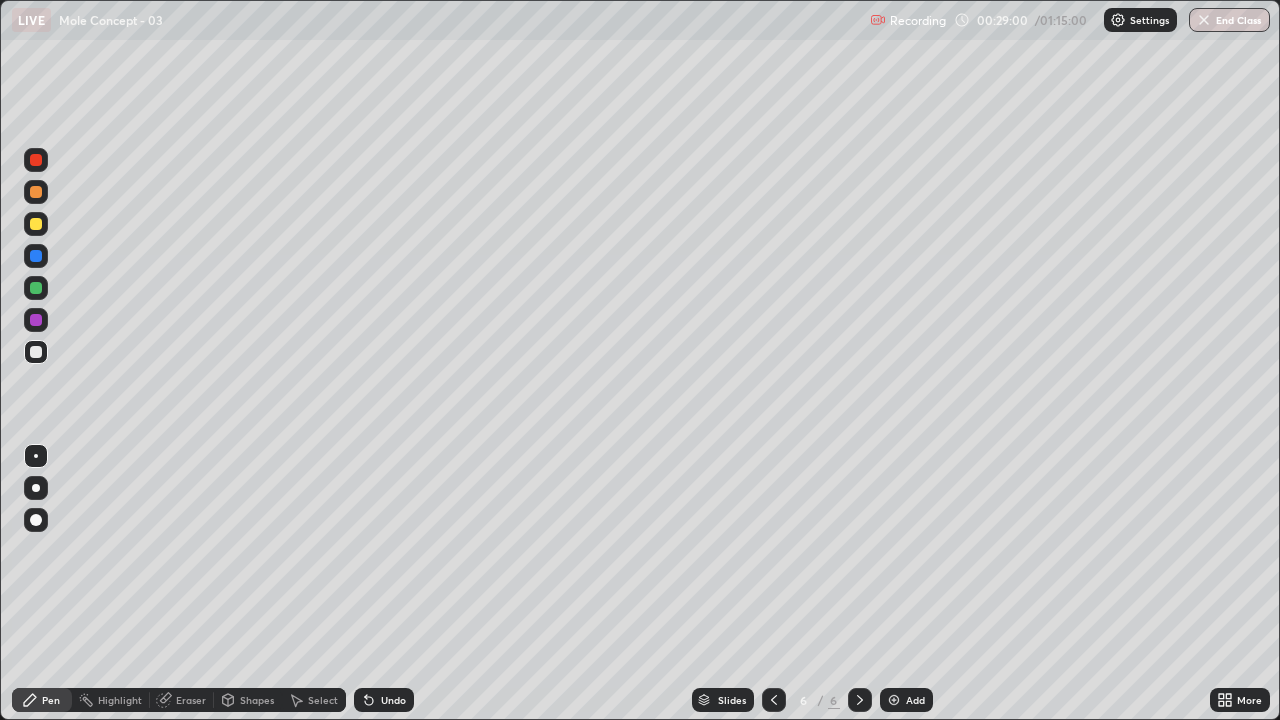 click on "Eraser" at bounding box center [191, 700] 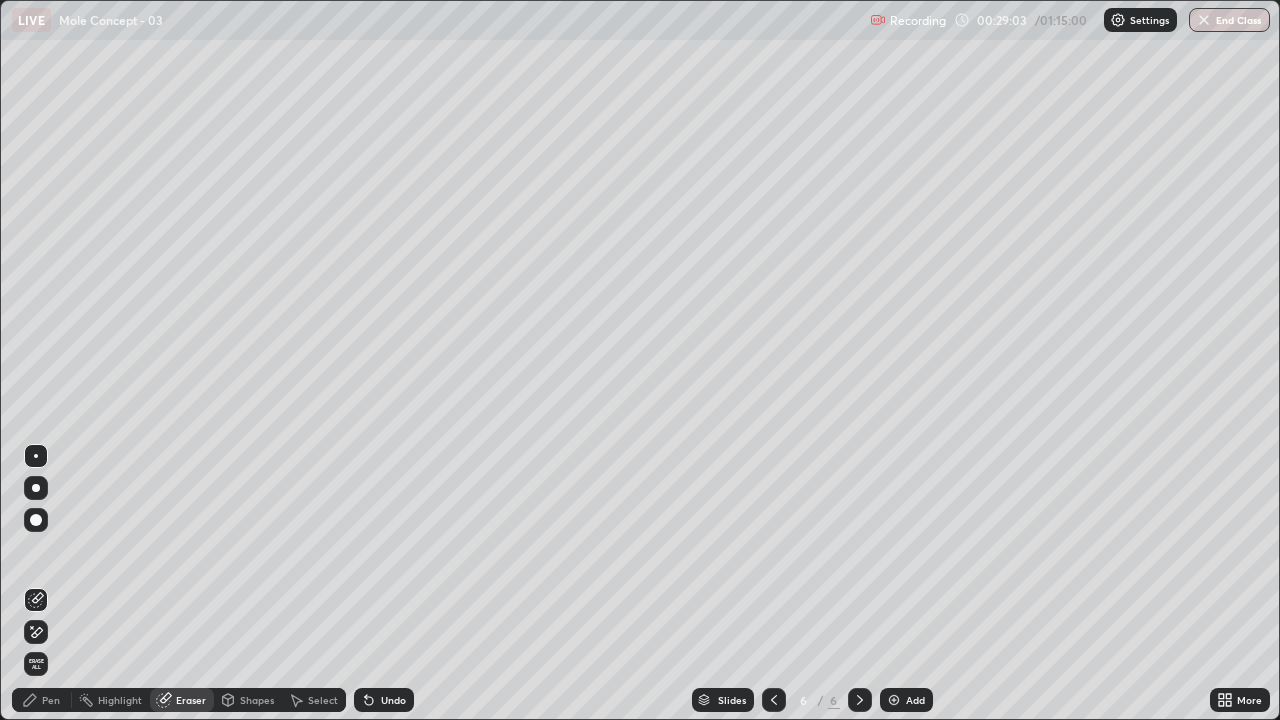 click on "Pen" at bounding box center (51, 700) 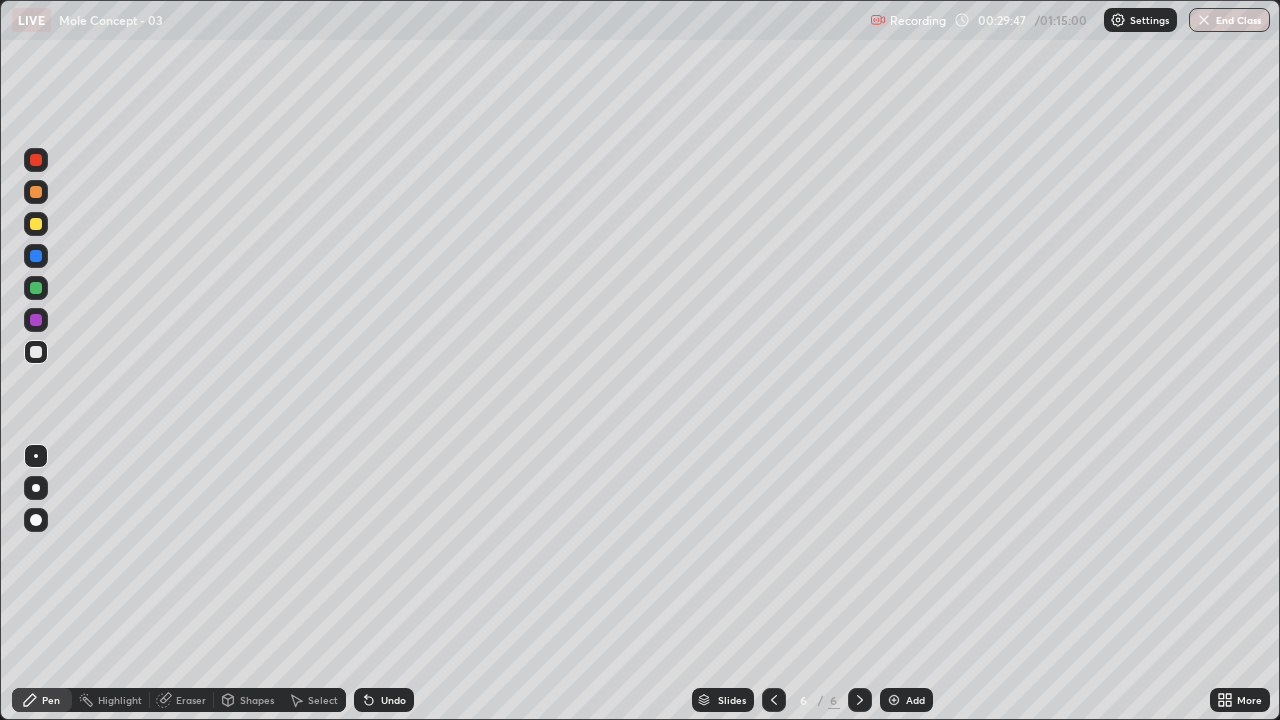 click 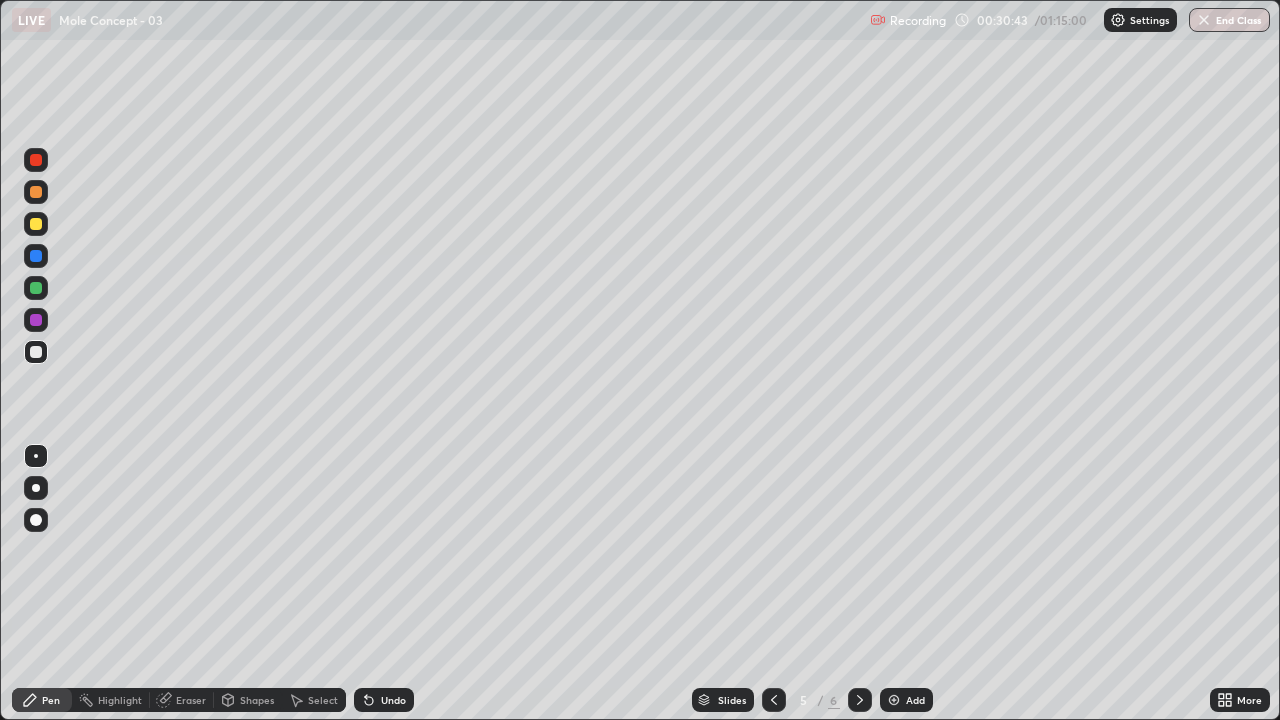click on "Eraser" at bounding box center [191, 700] 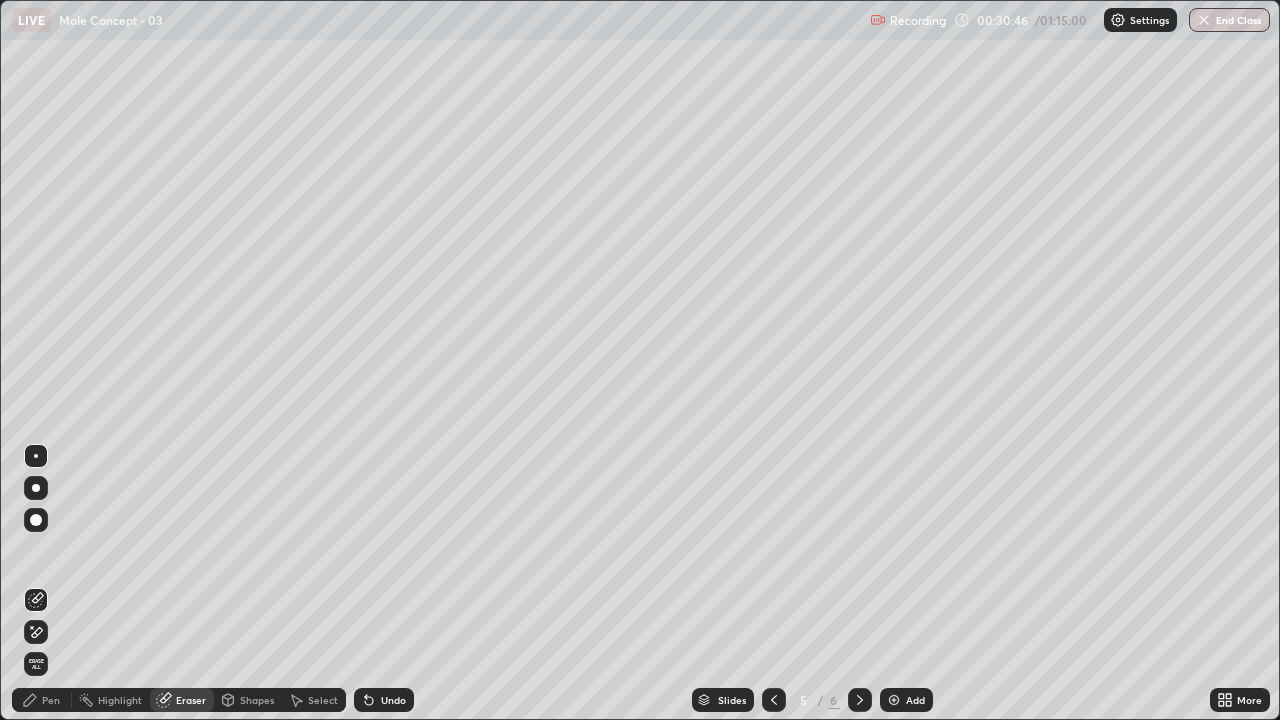 click on "Pen" at bounding box center [51, 700] 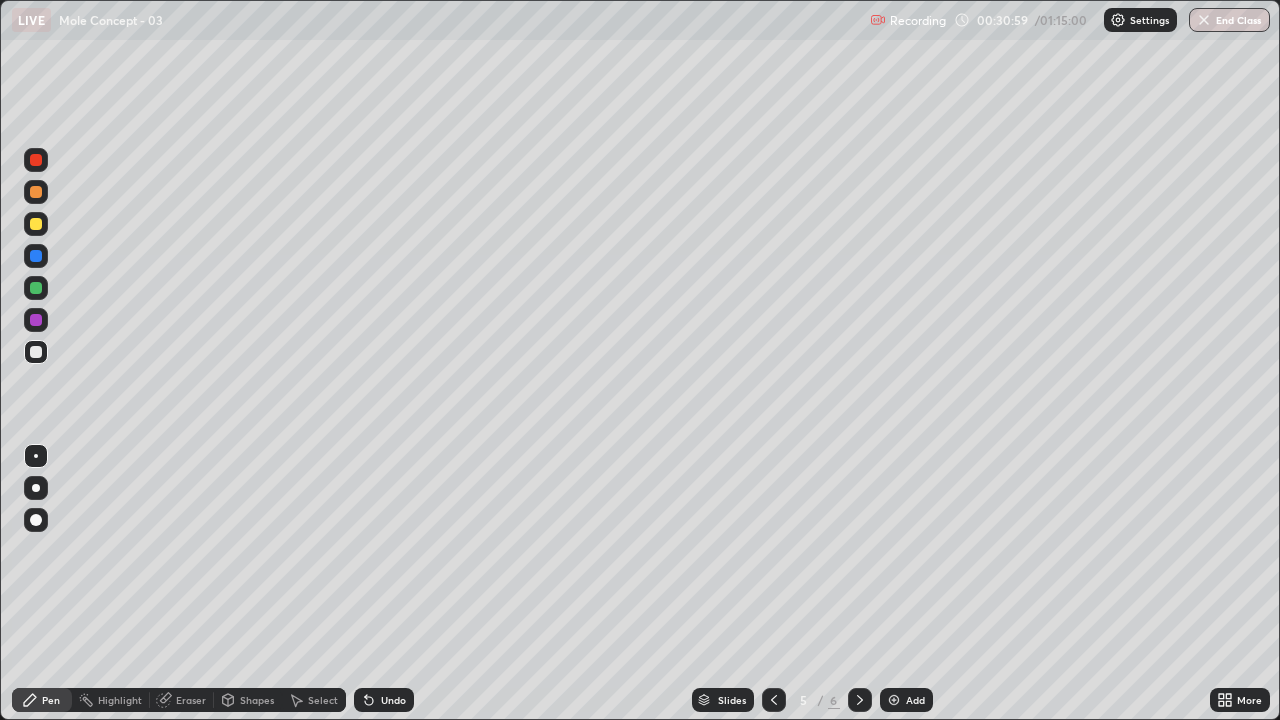 click on "Eraser" at bounding box center [191, 700] 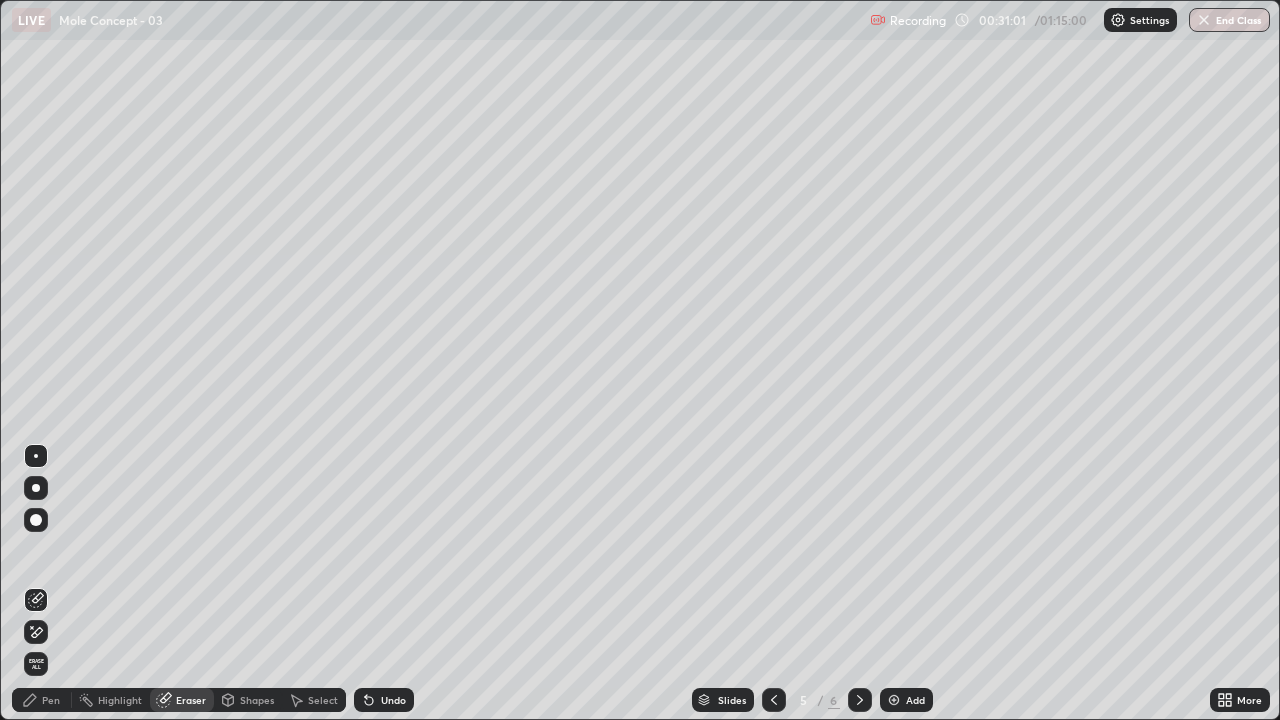 click on "Pen" at bounding box center (51, 700) 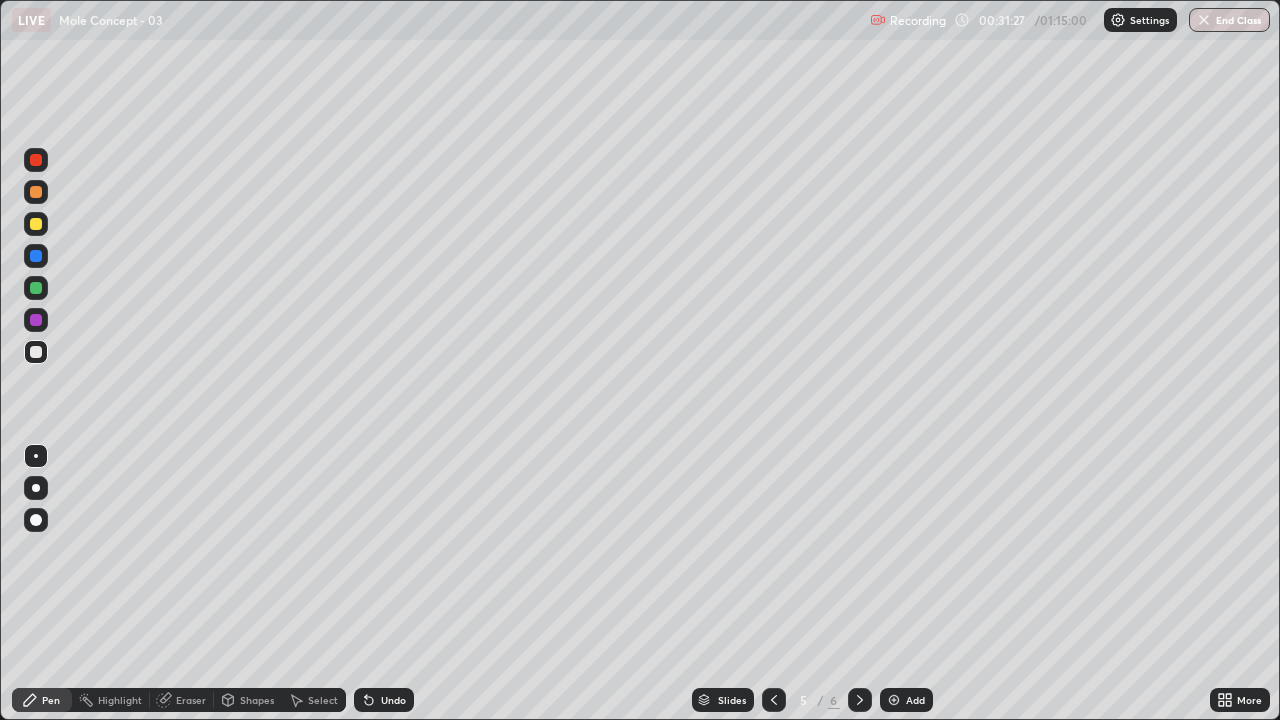 click 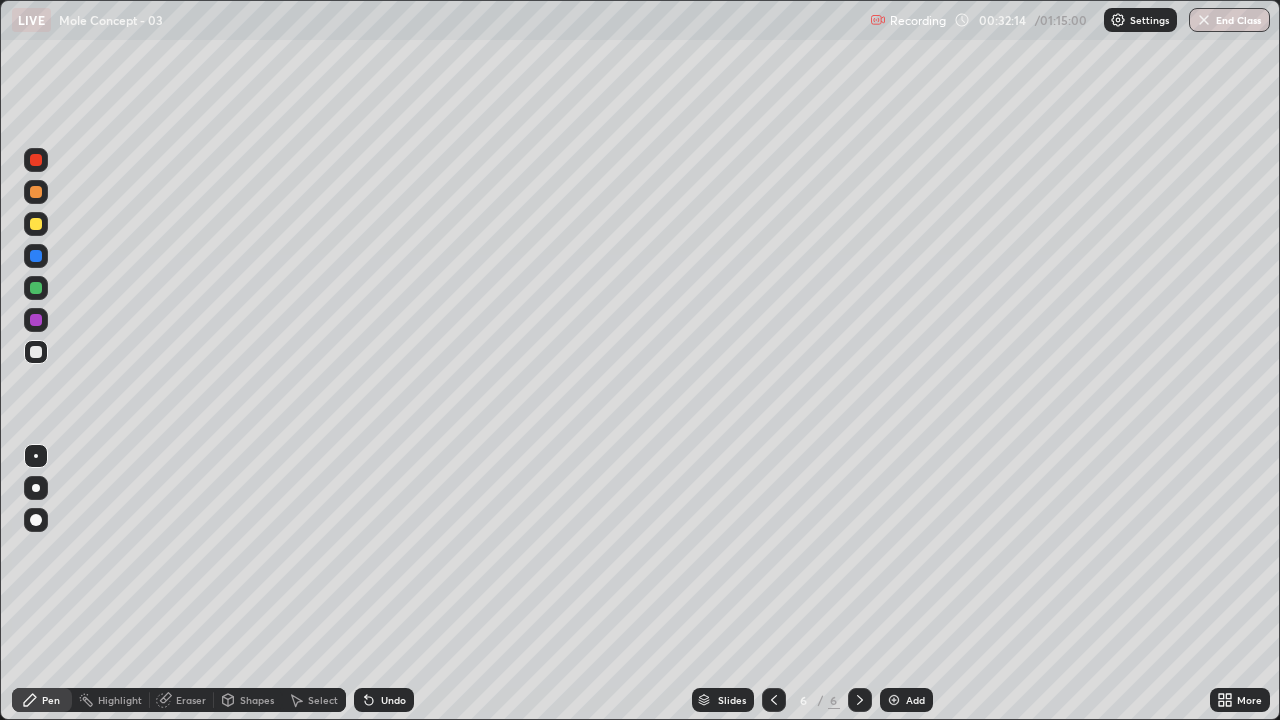 click on "Eraser" at bounding box center [191, 700] 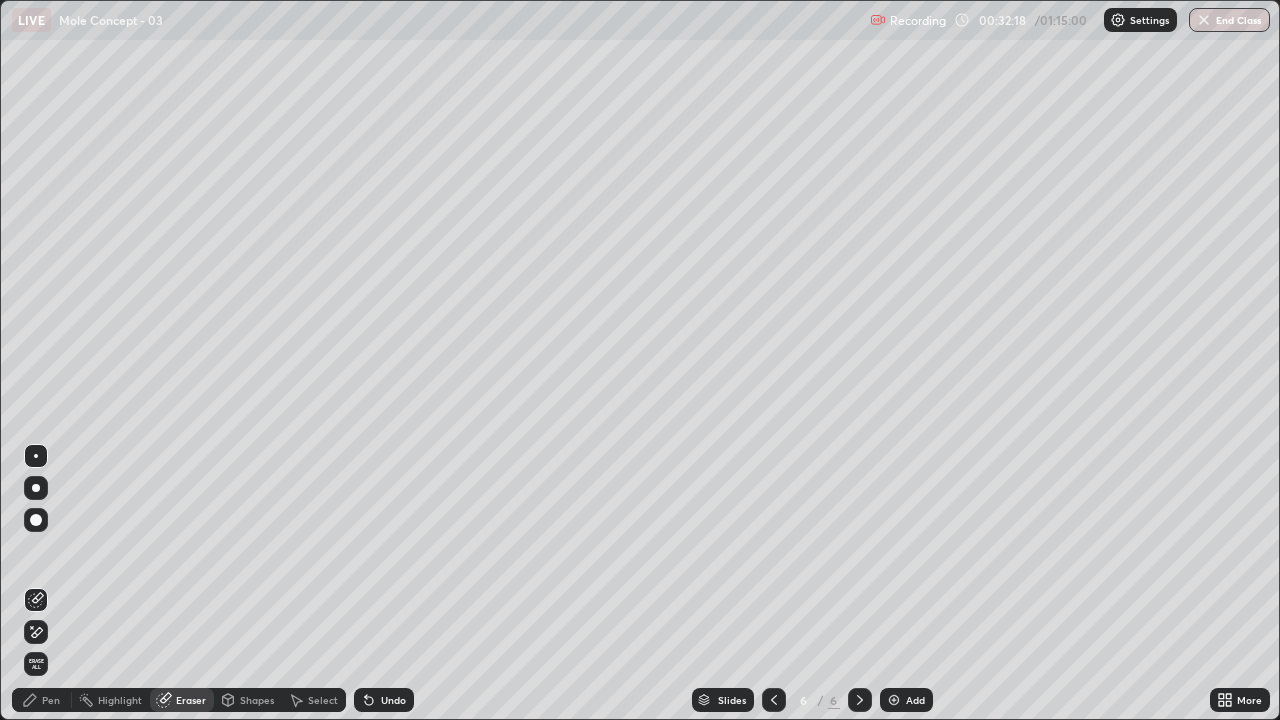 click on "Pen" at bounding box center (51, 700) 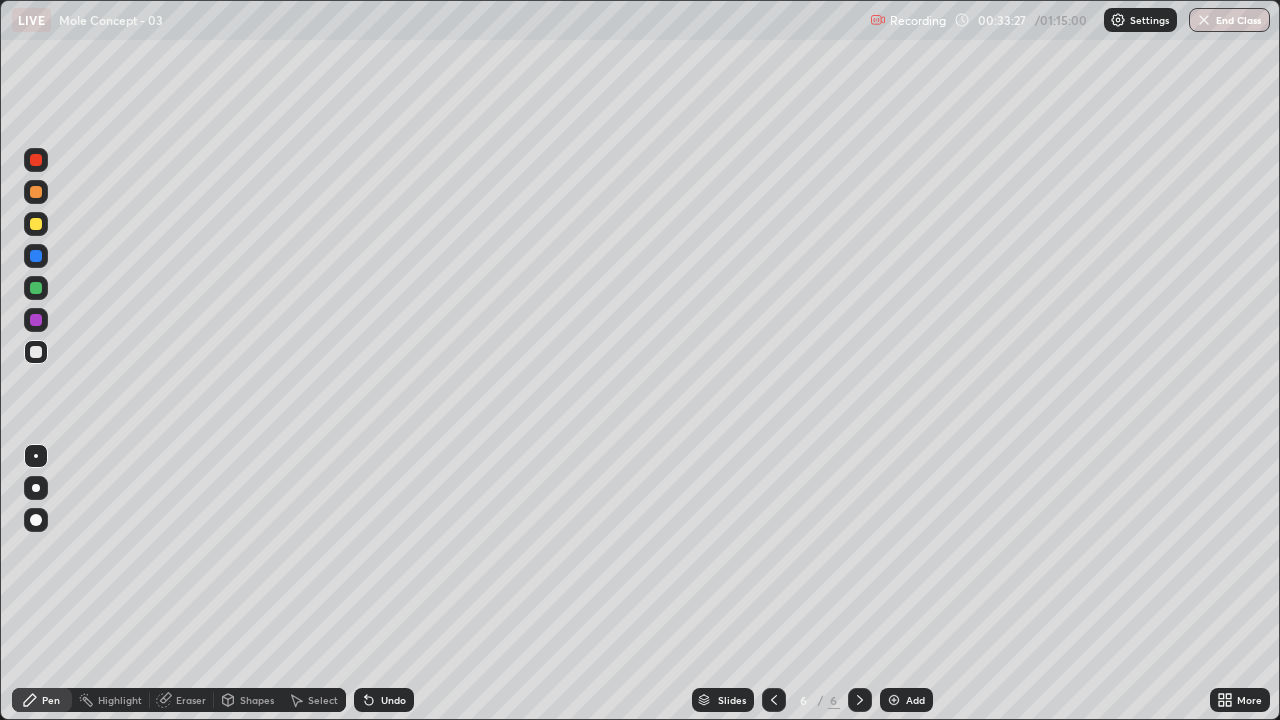 click 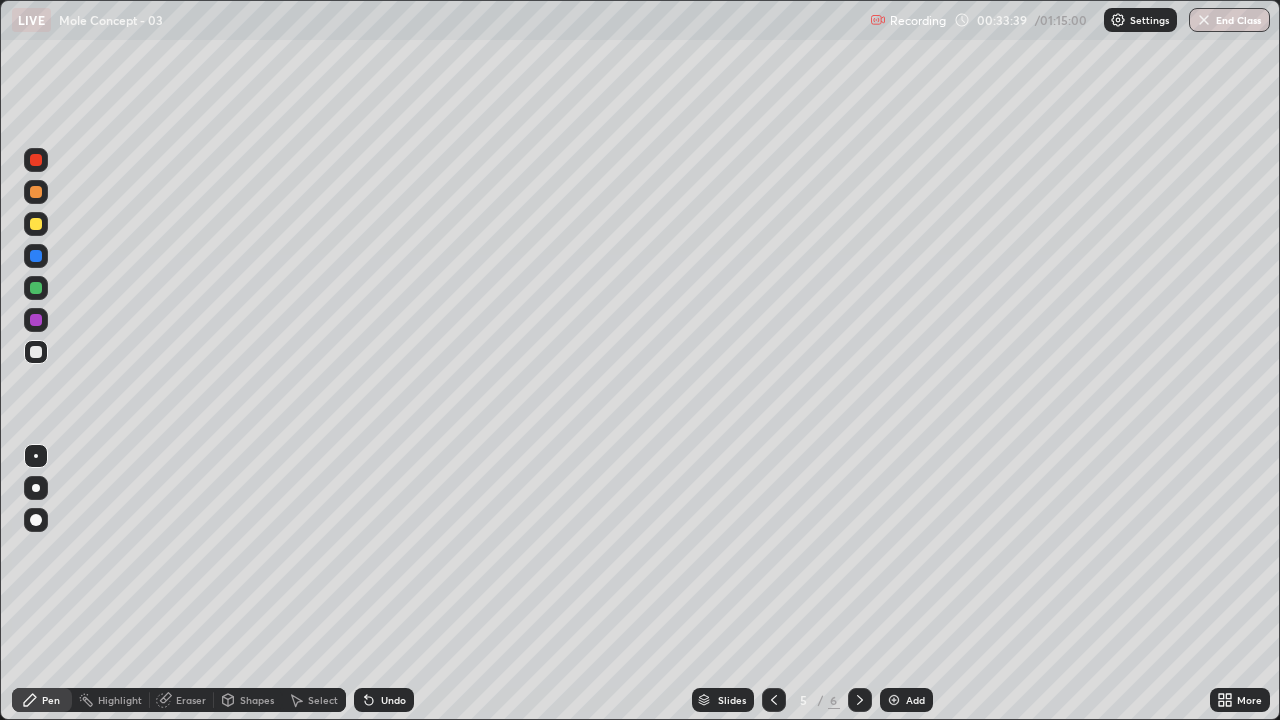 click 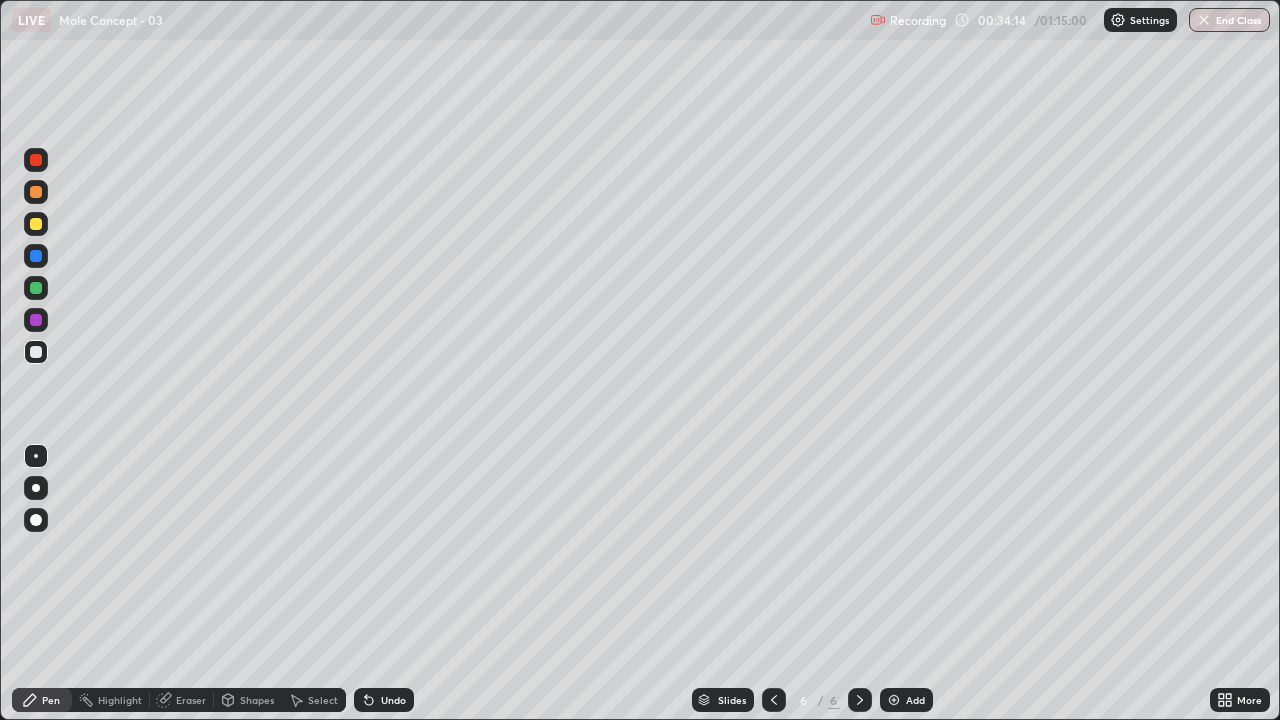click 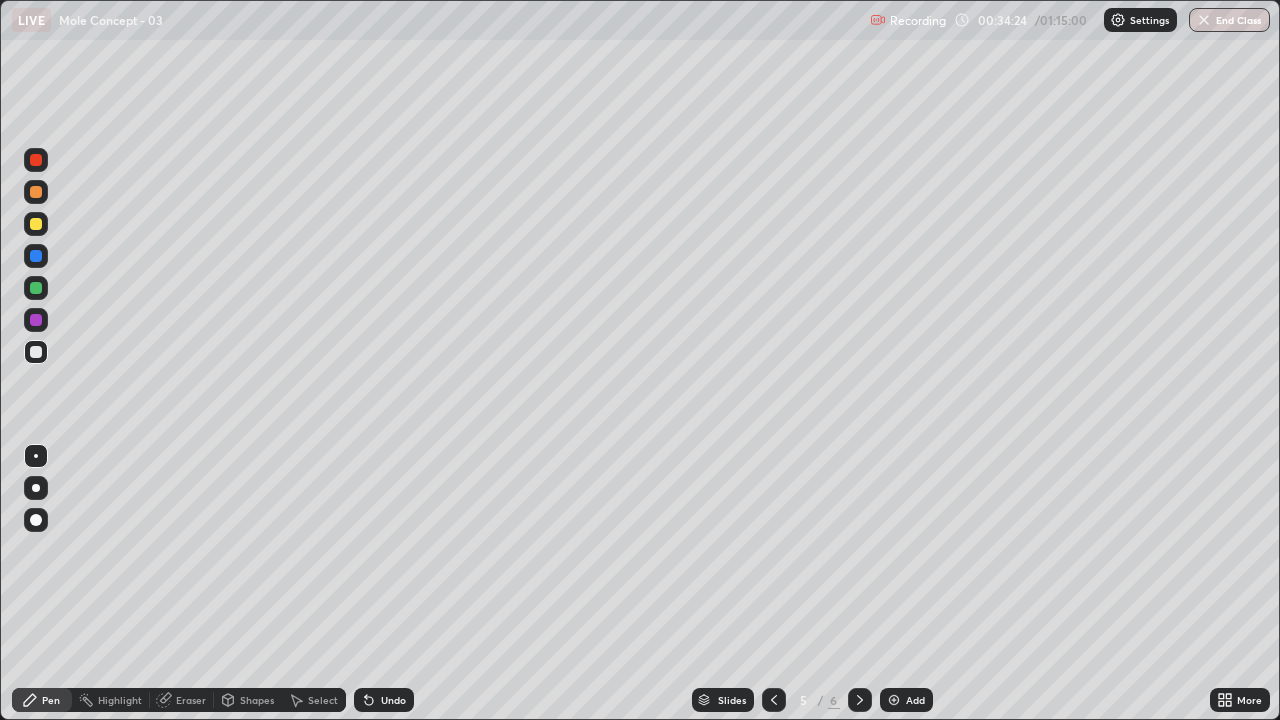click 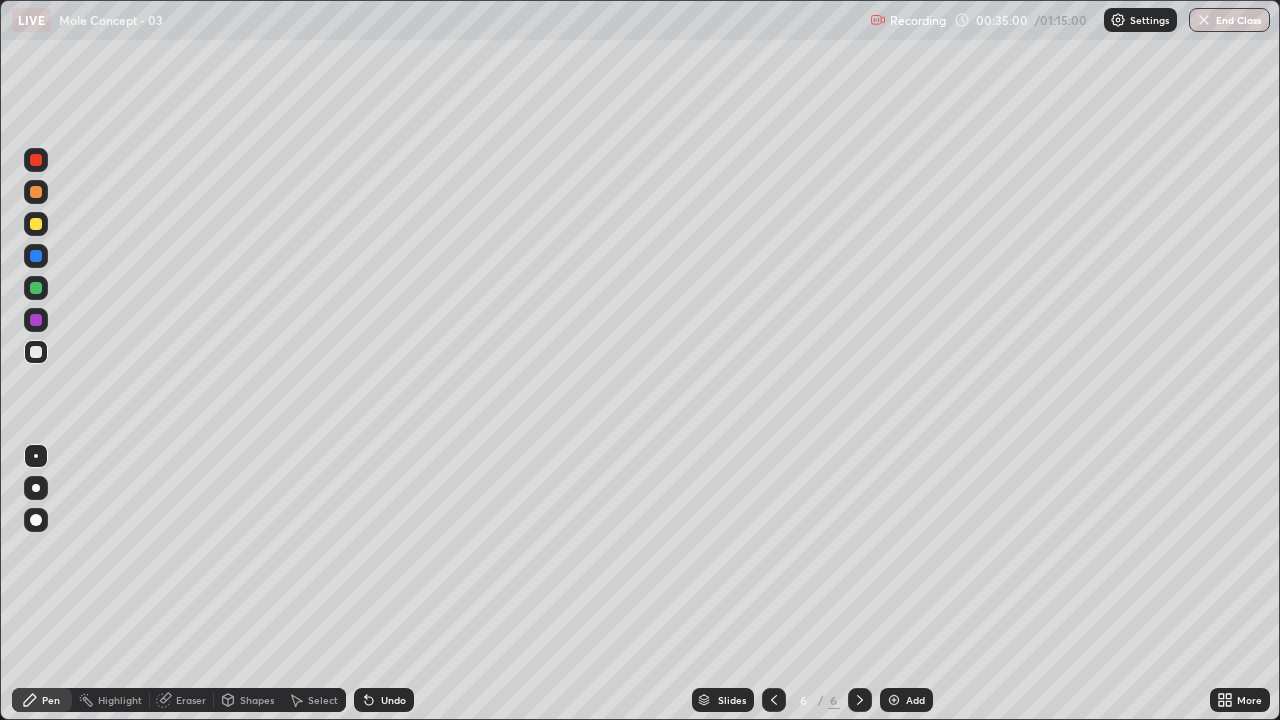 click 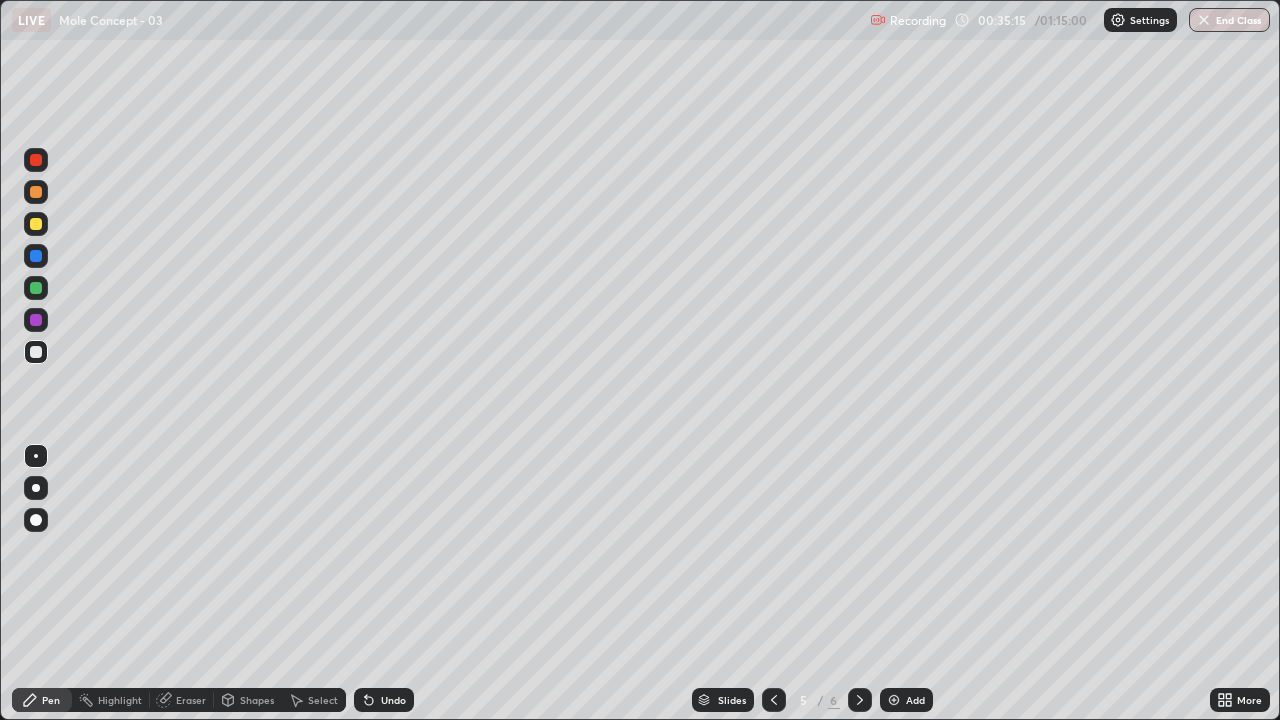 click 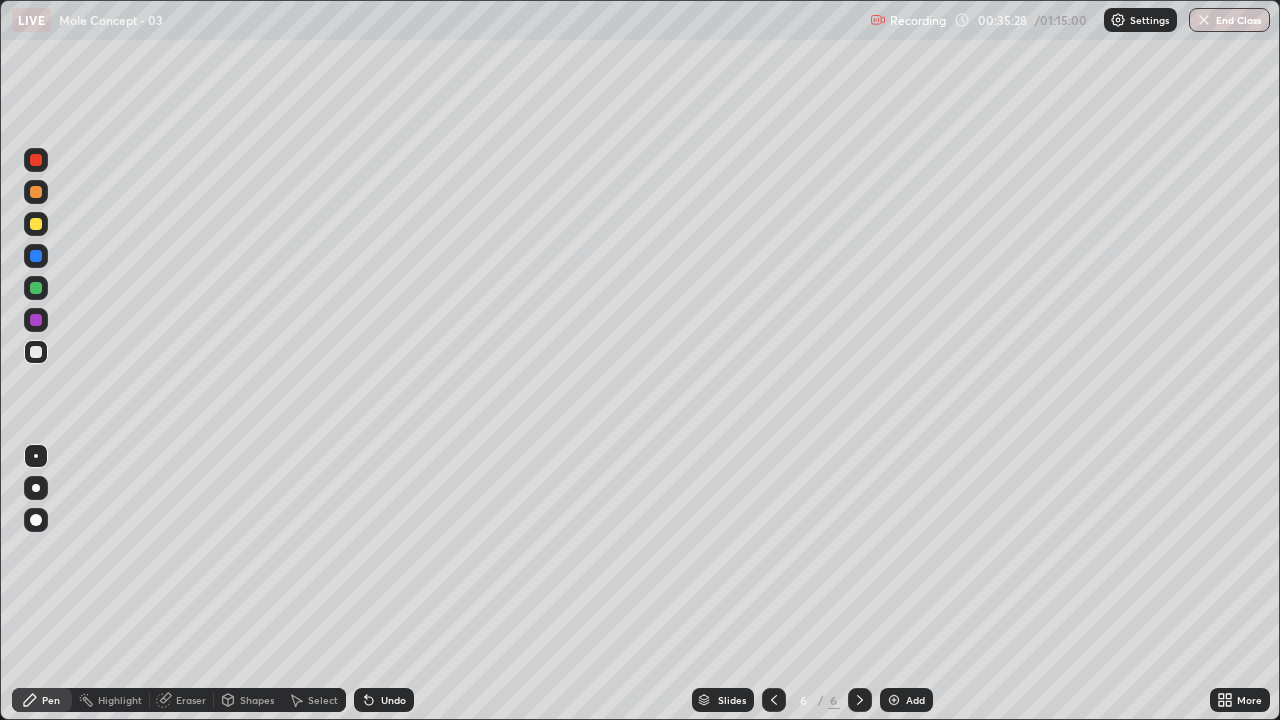 click 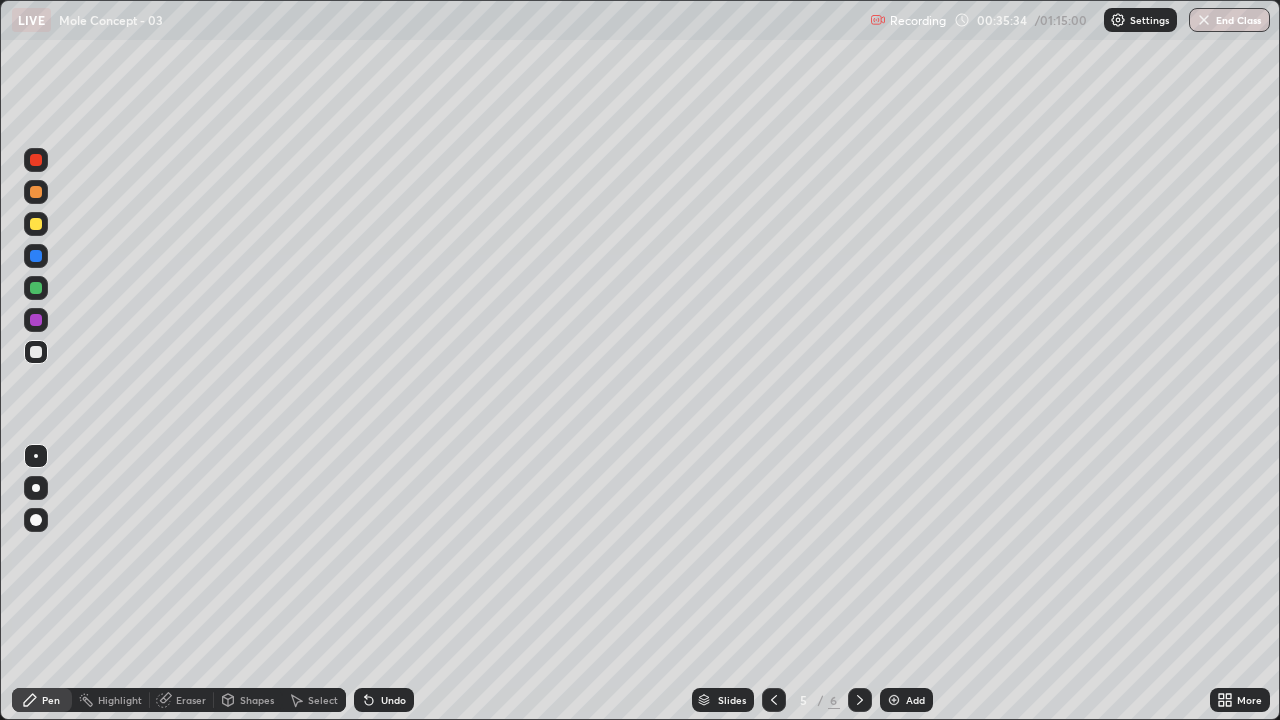 click 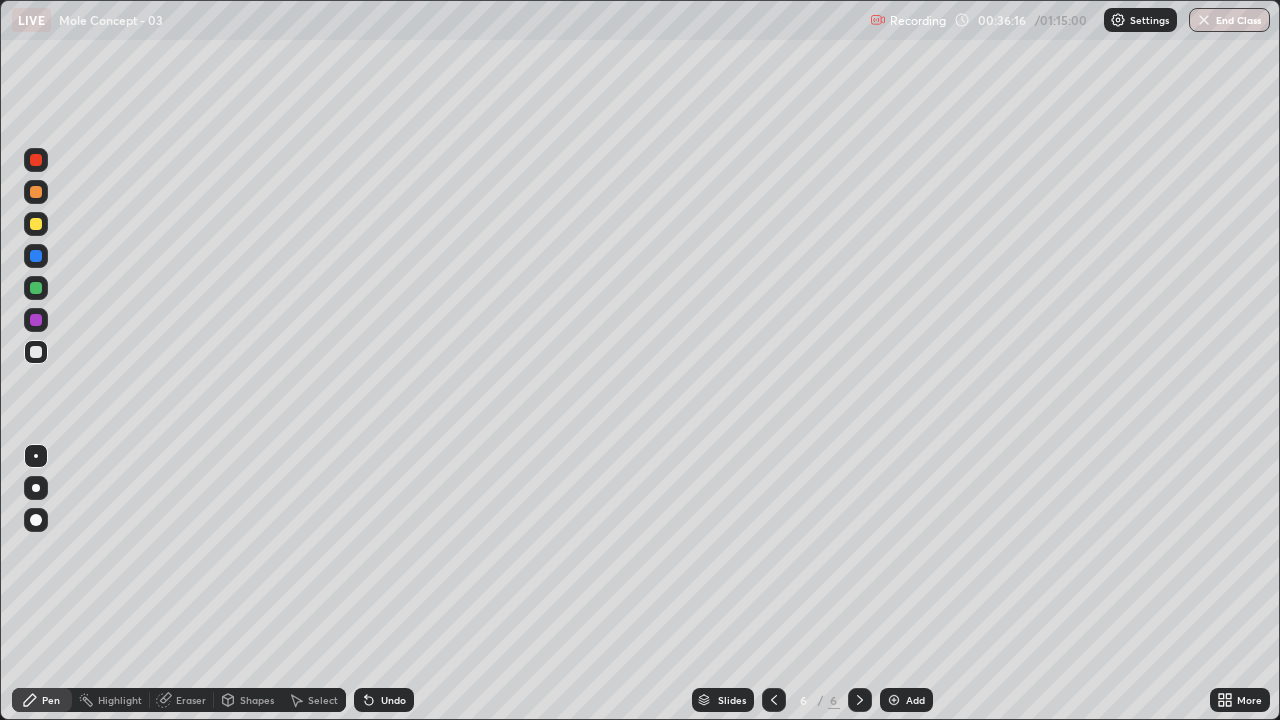click at bounding box center (894, 700) 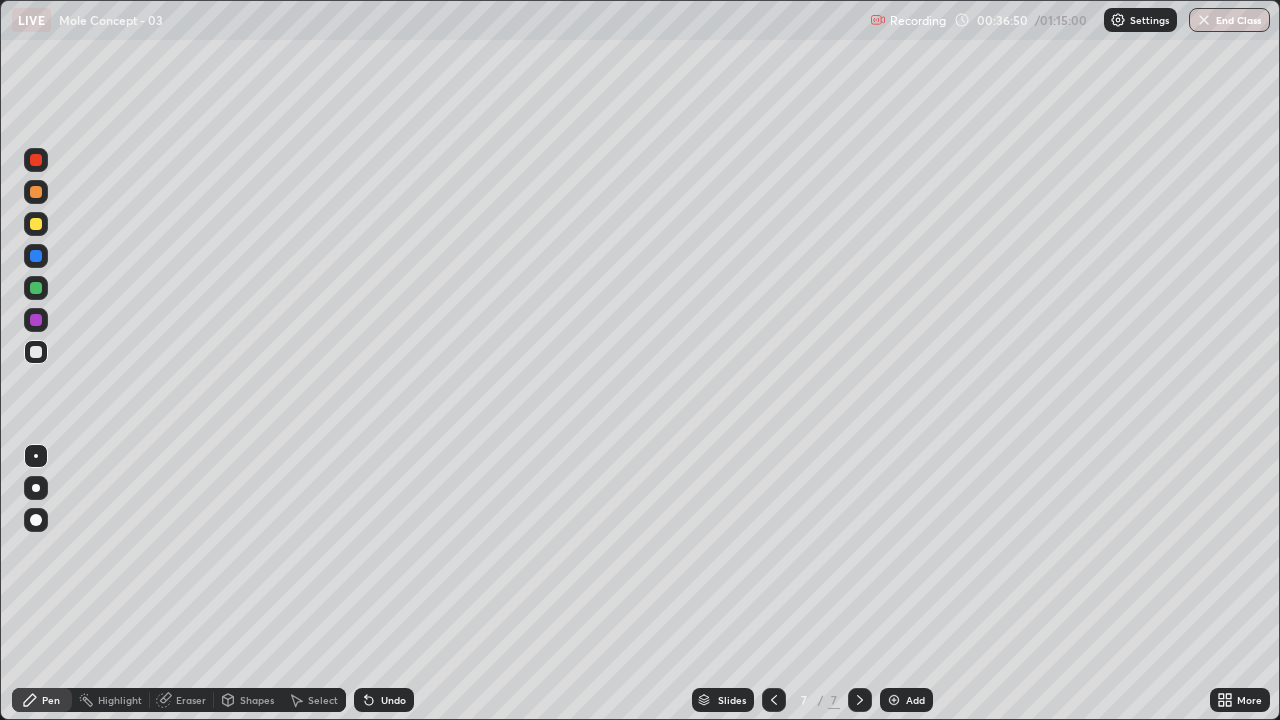 click 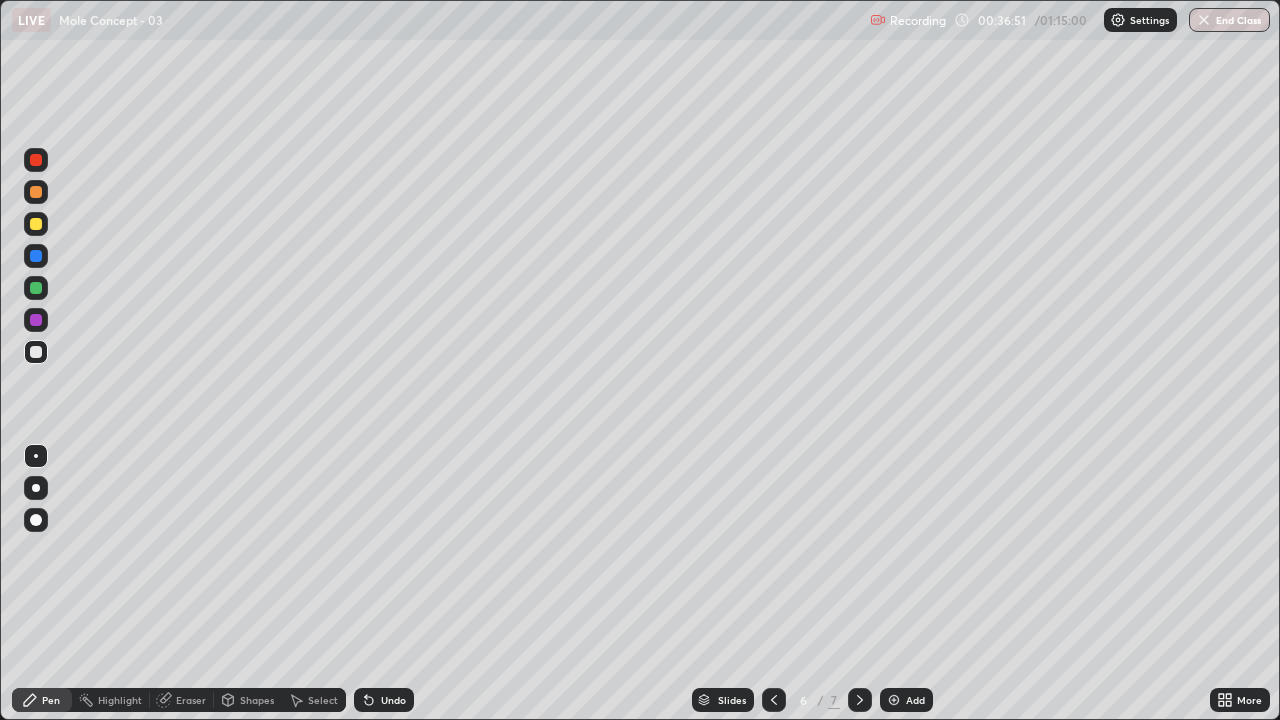 click at bounding box center [774, 700] 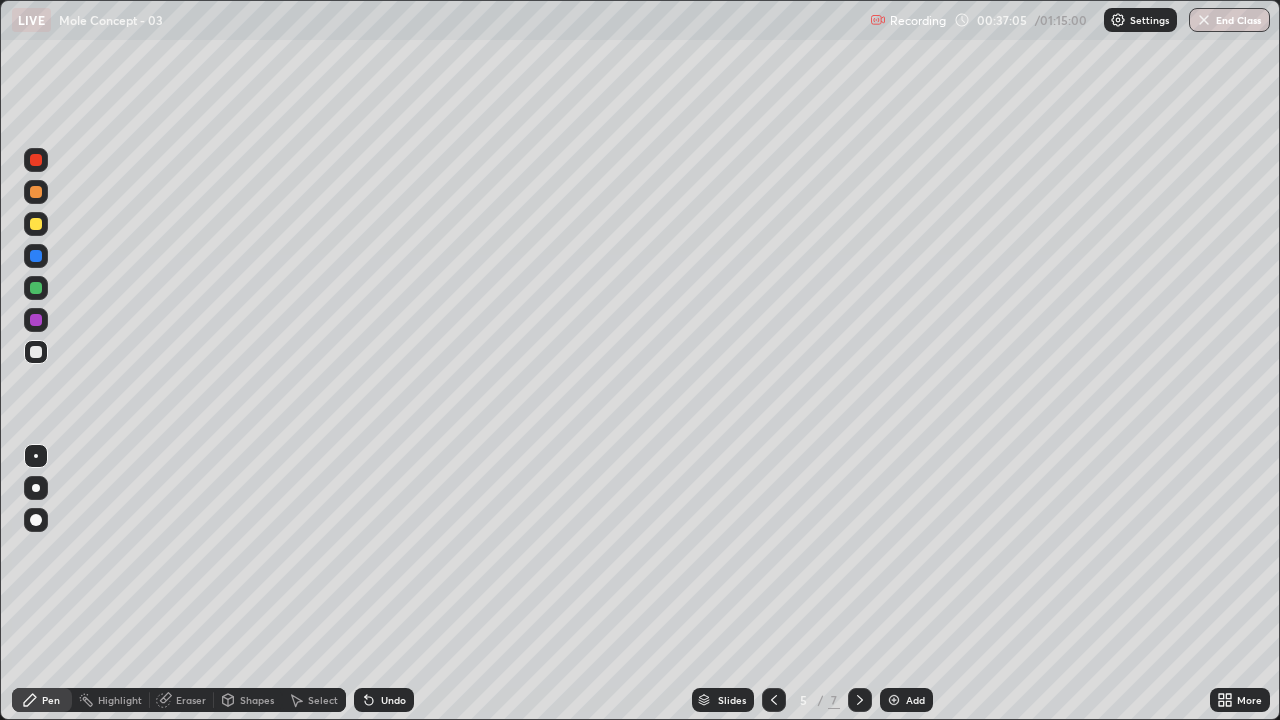click 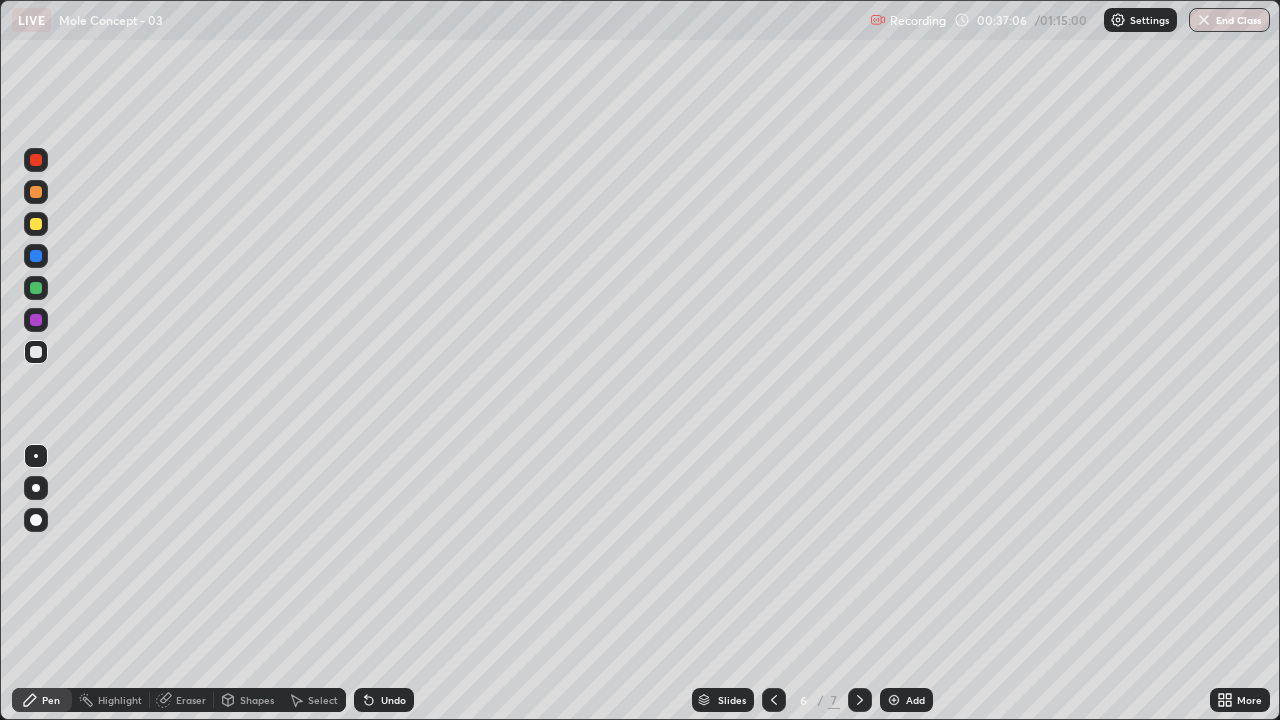 click at bounding box center (860, 700) 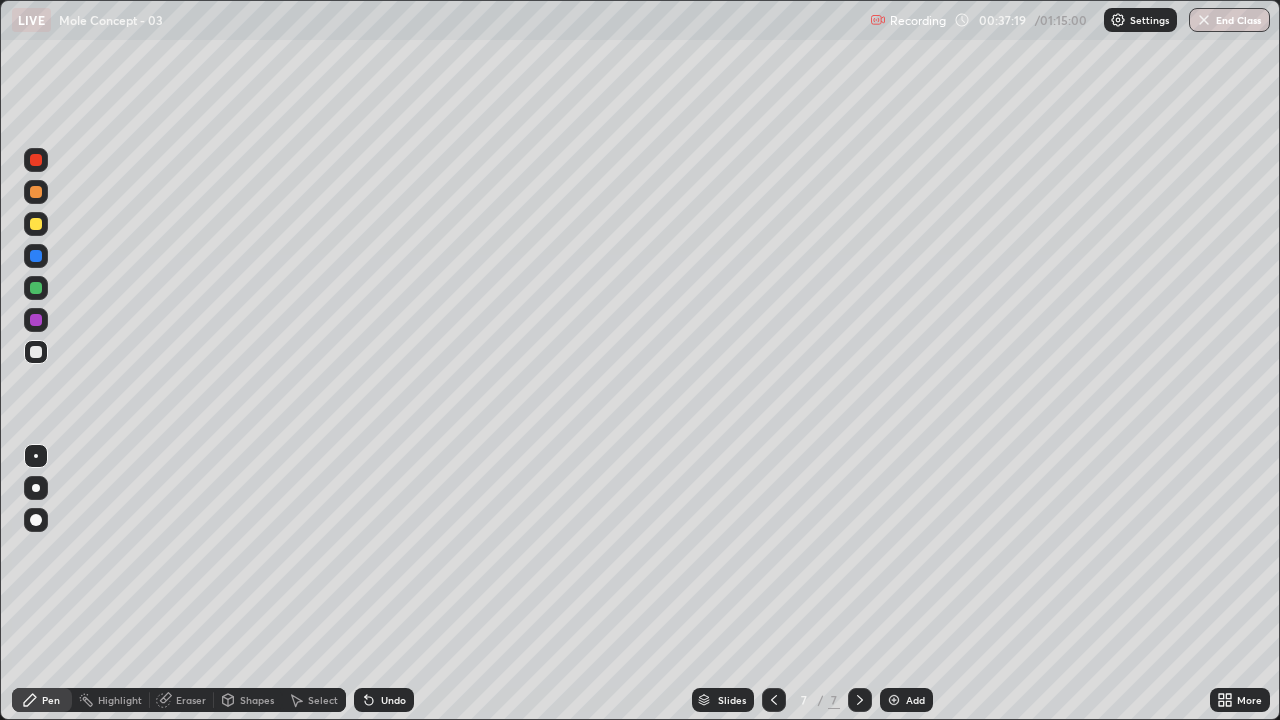 click on "Eraser" at bounding box center [191, 700] 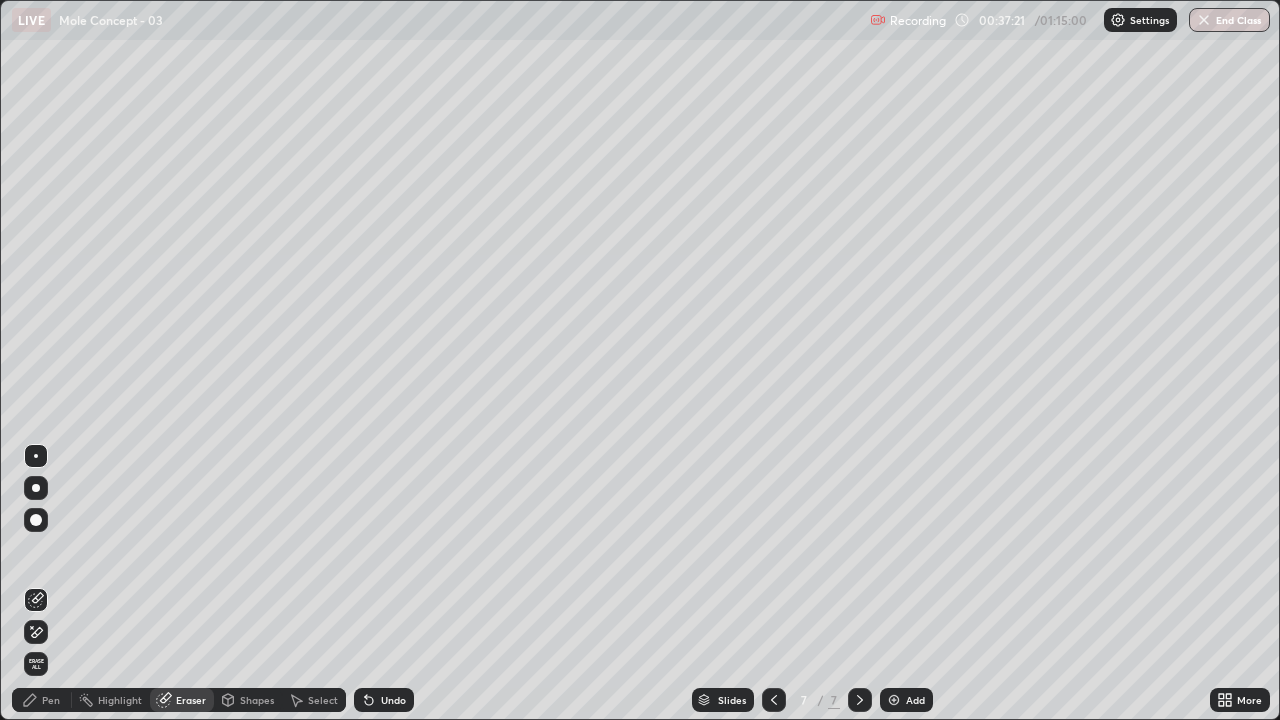 click on "Pen" at bounding box center [51, 700] 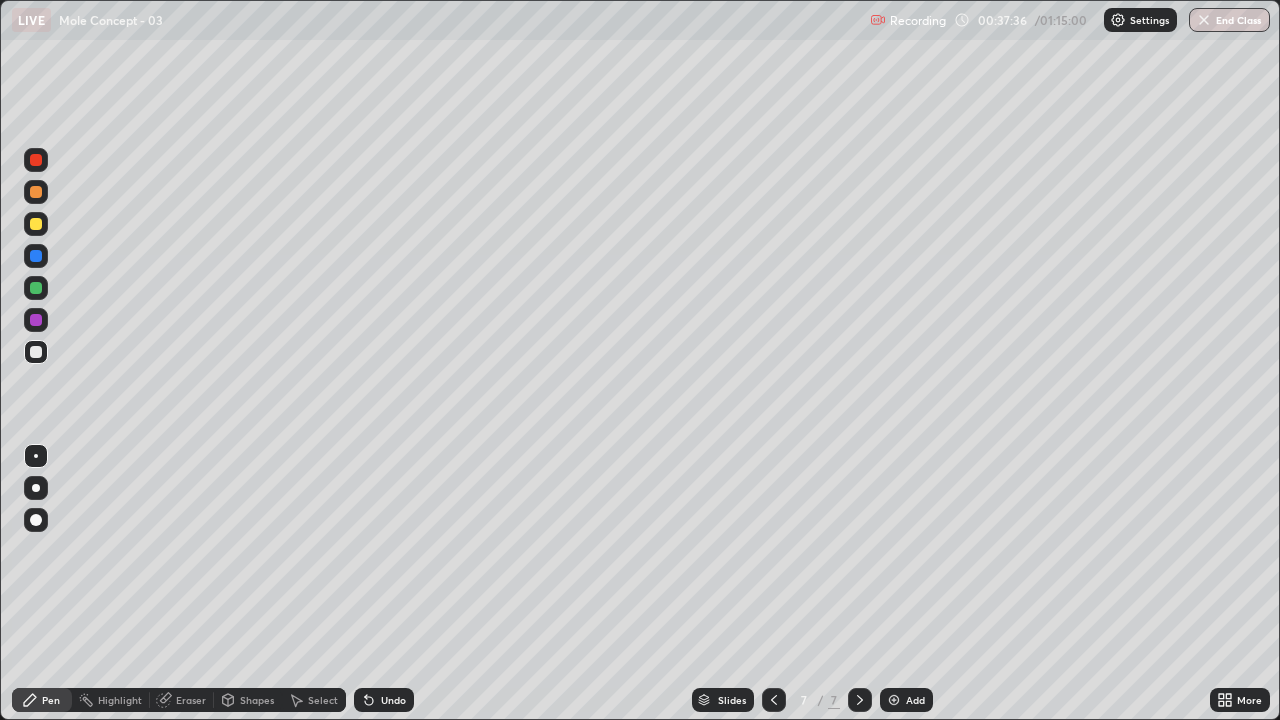 click 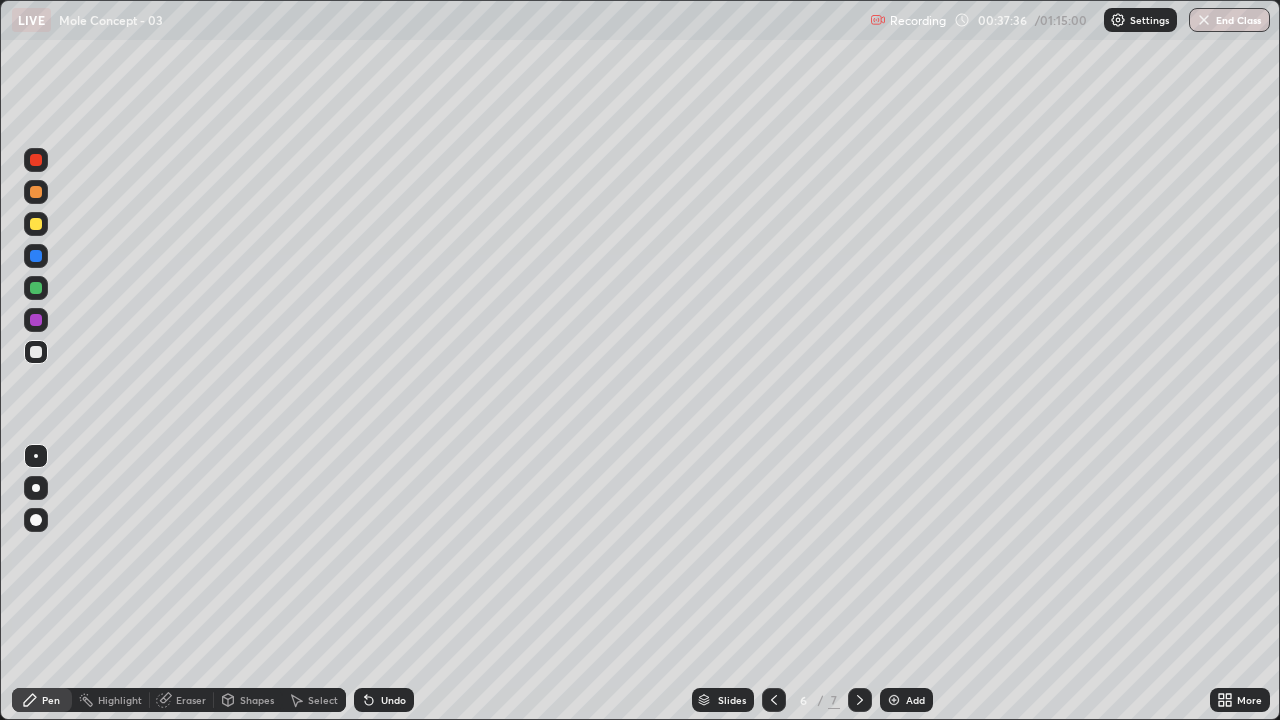 click 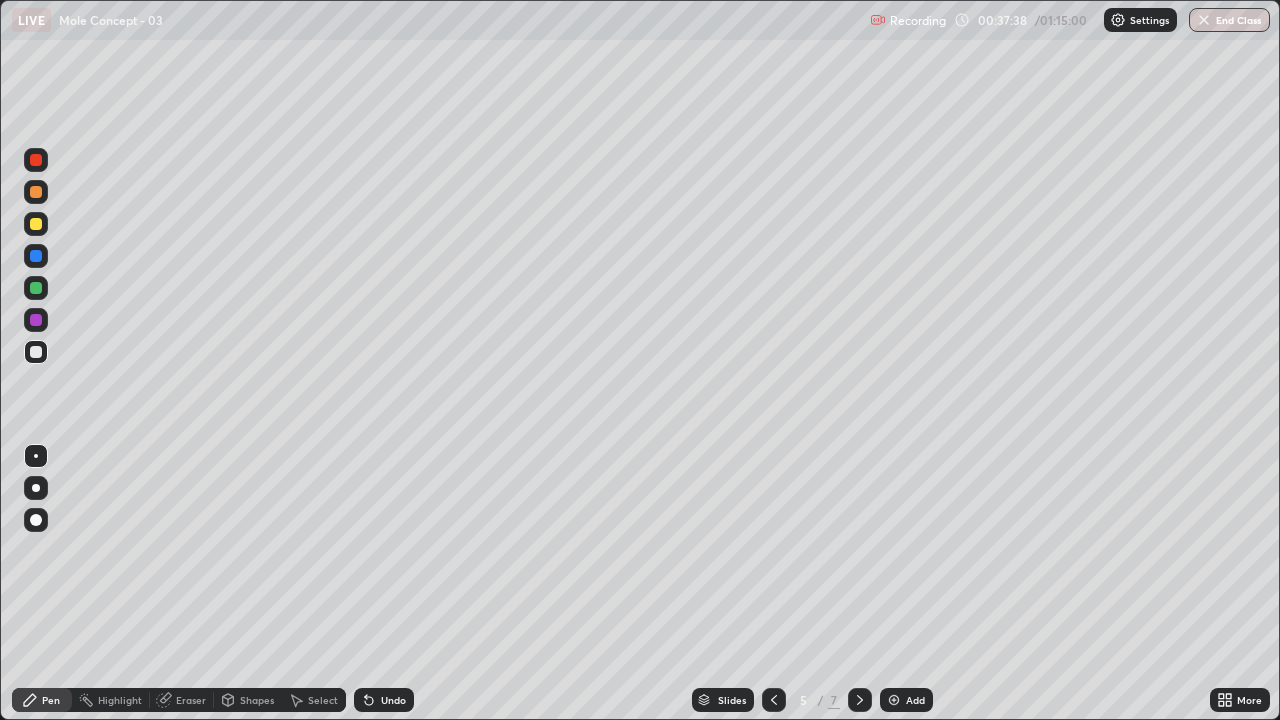 click 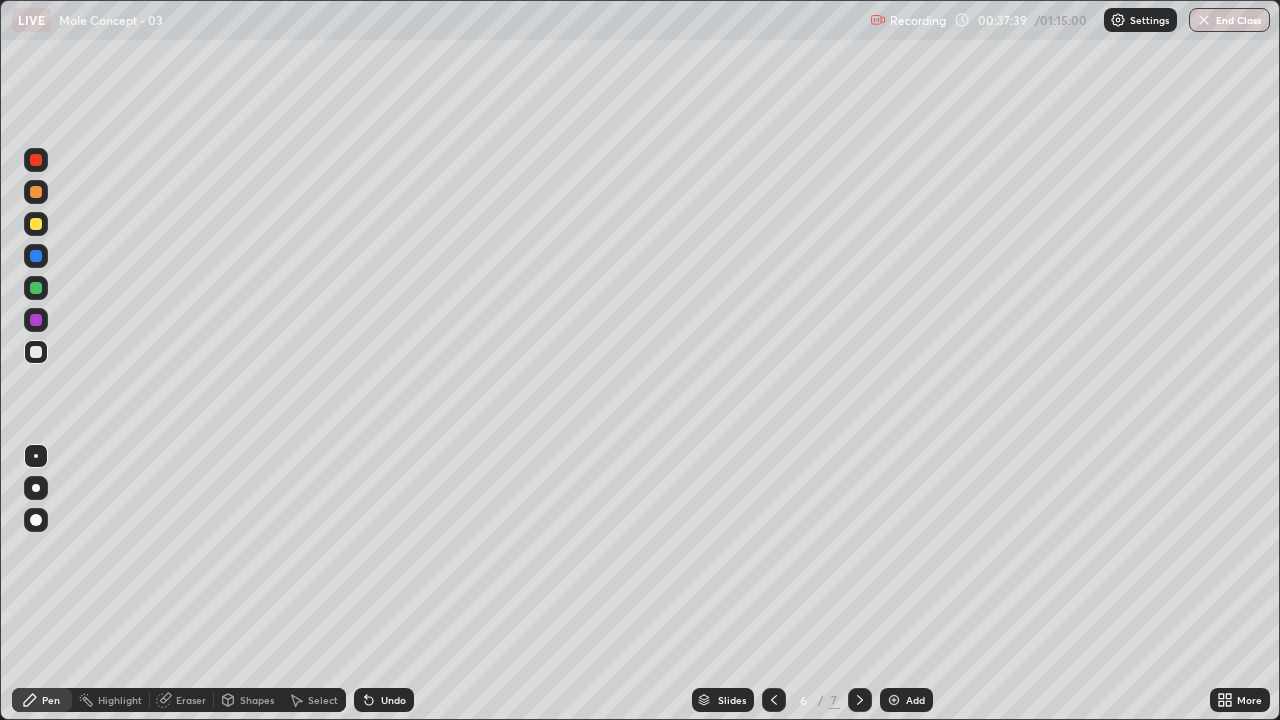 click 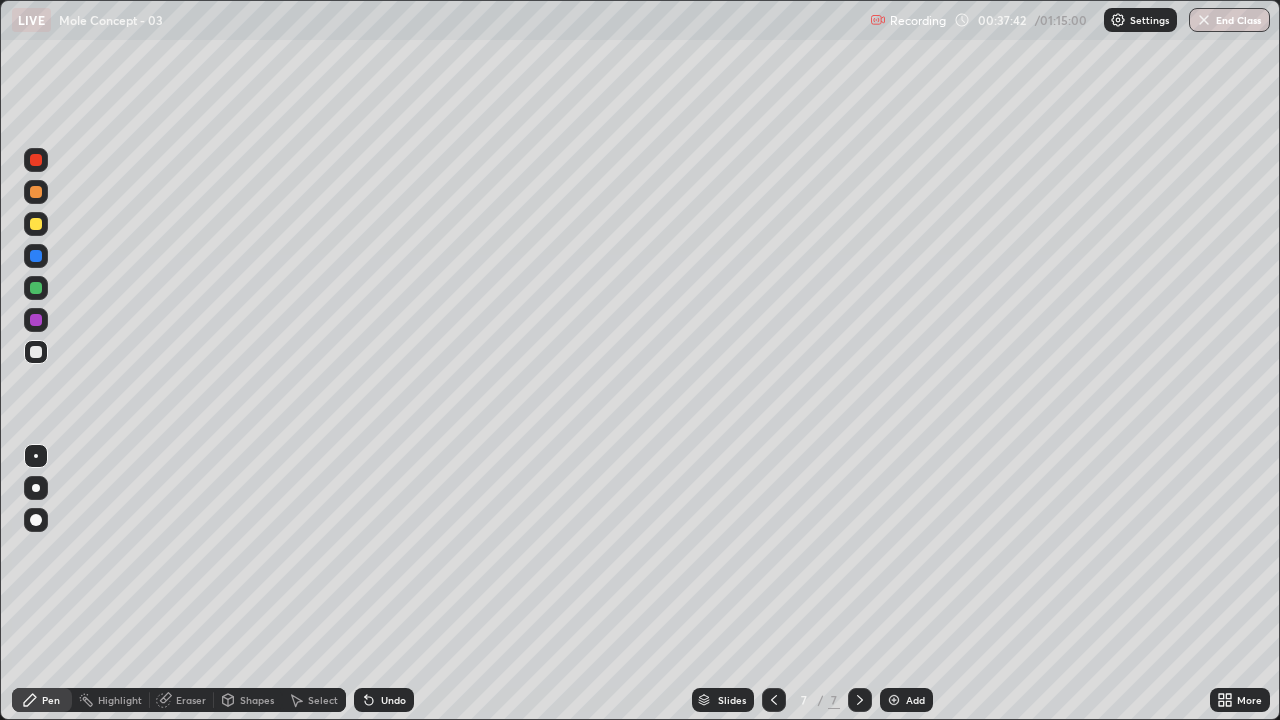 click 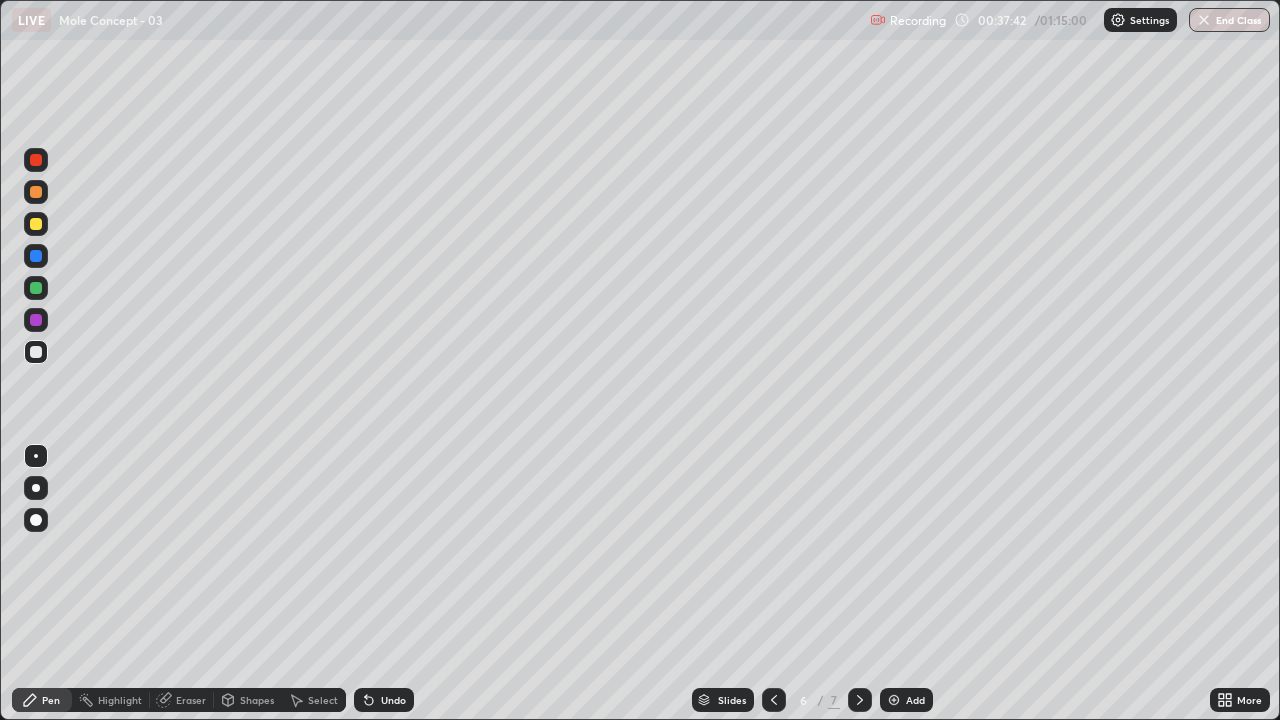 click 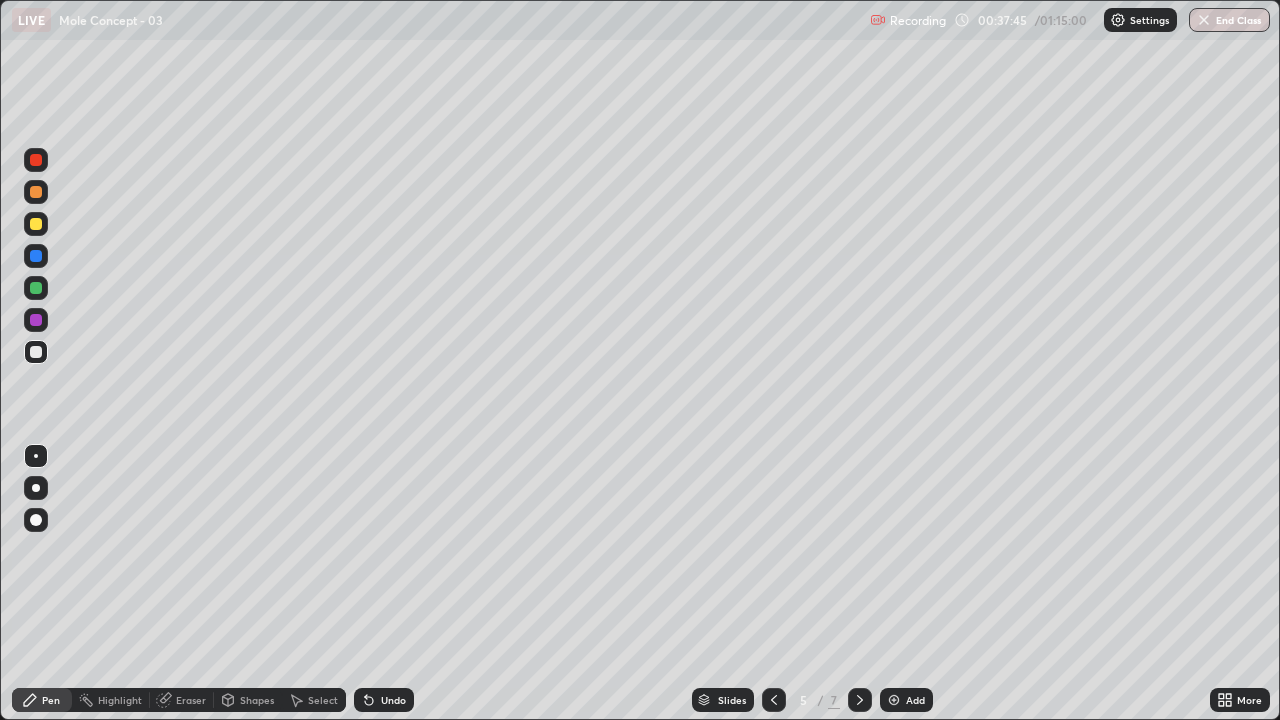 click 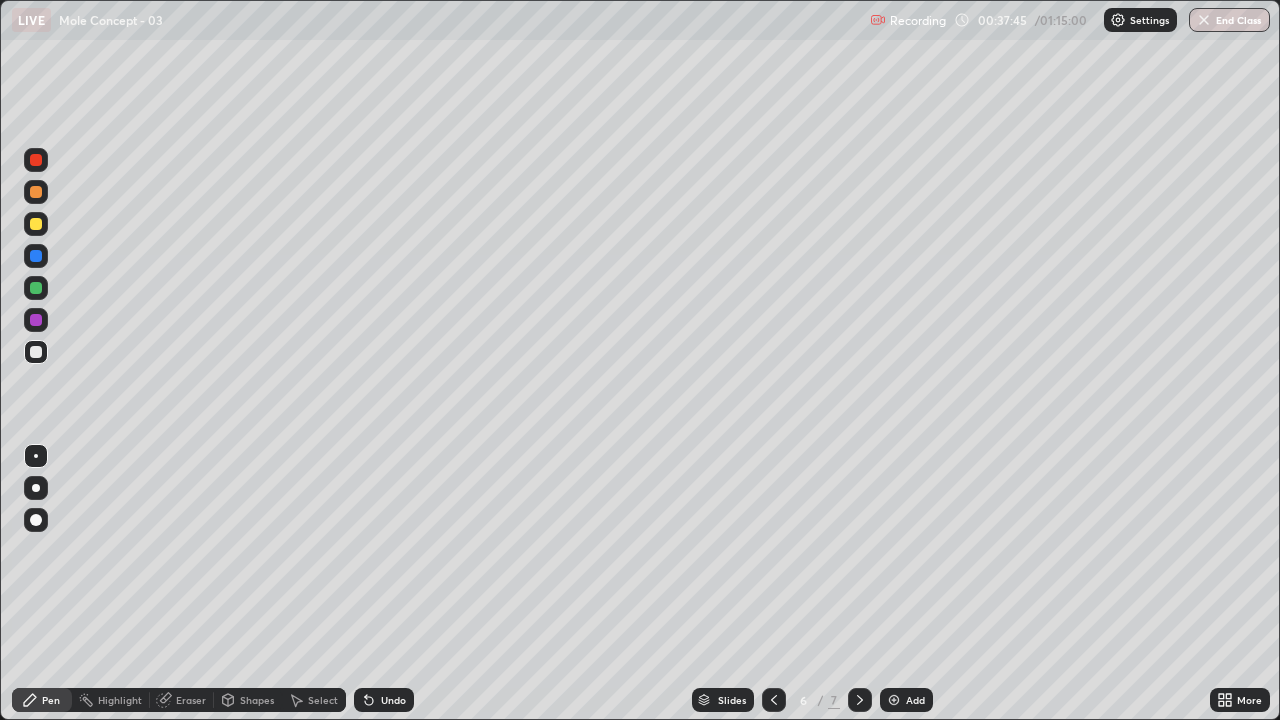 click 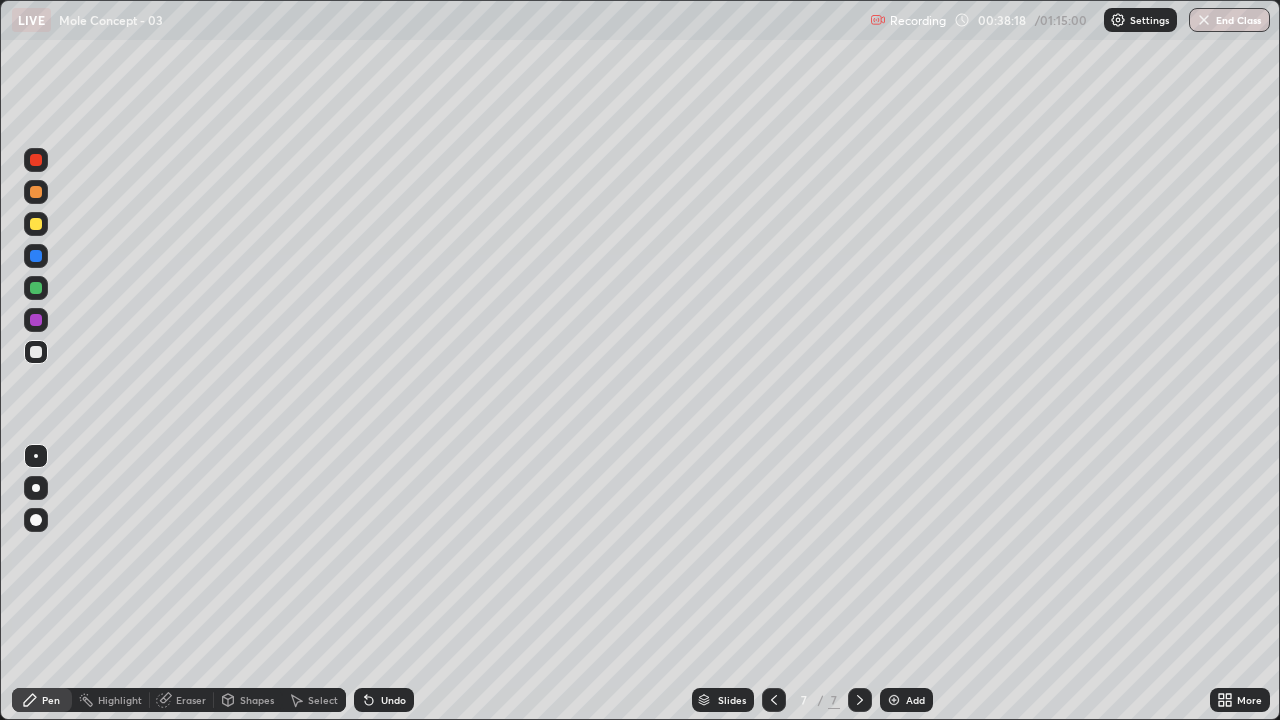 click at bounding box center (774, 700) 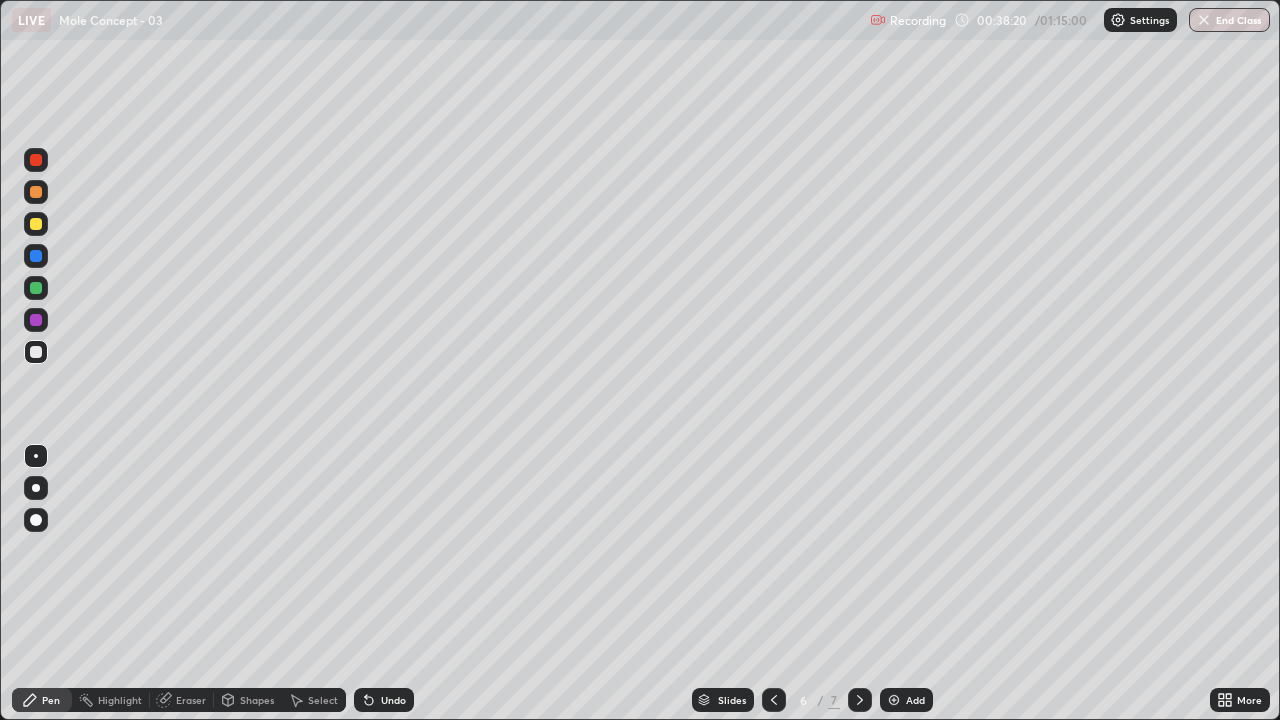 click 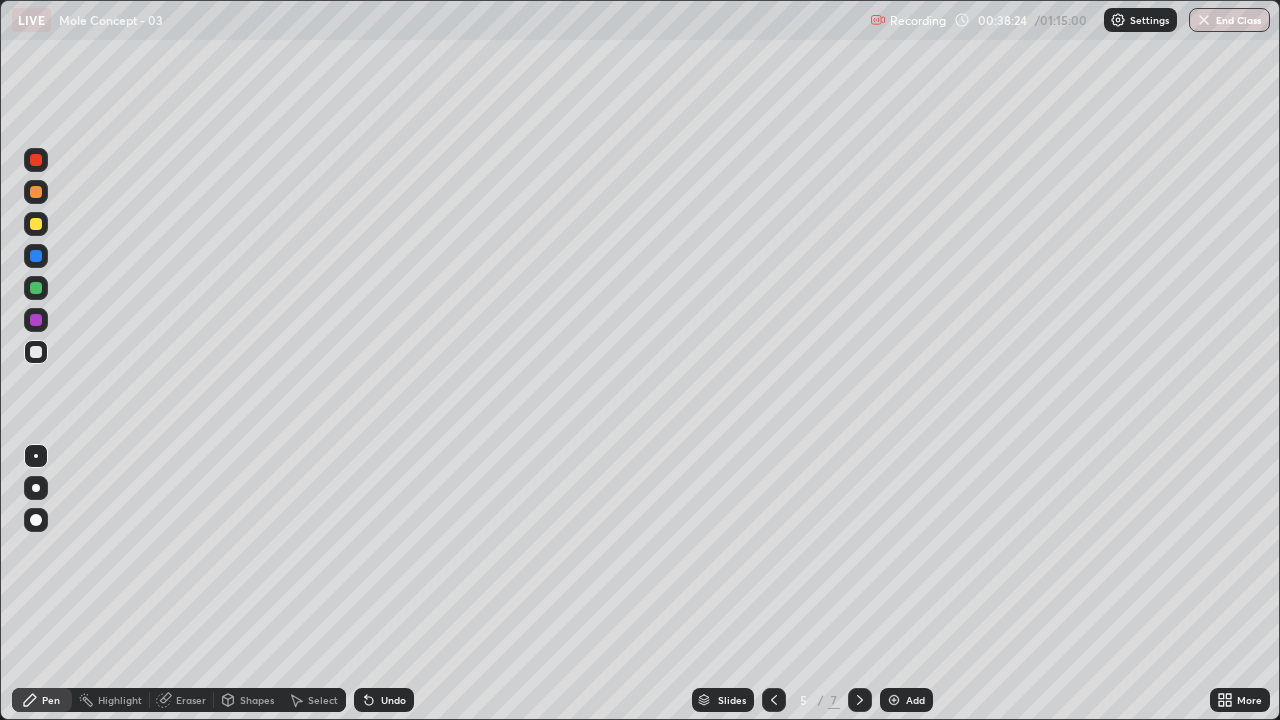 click 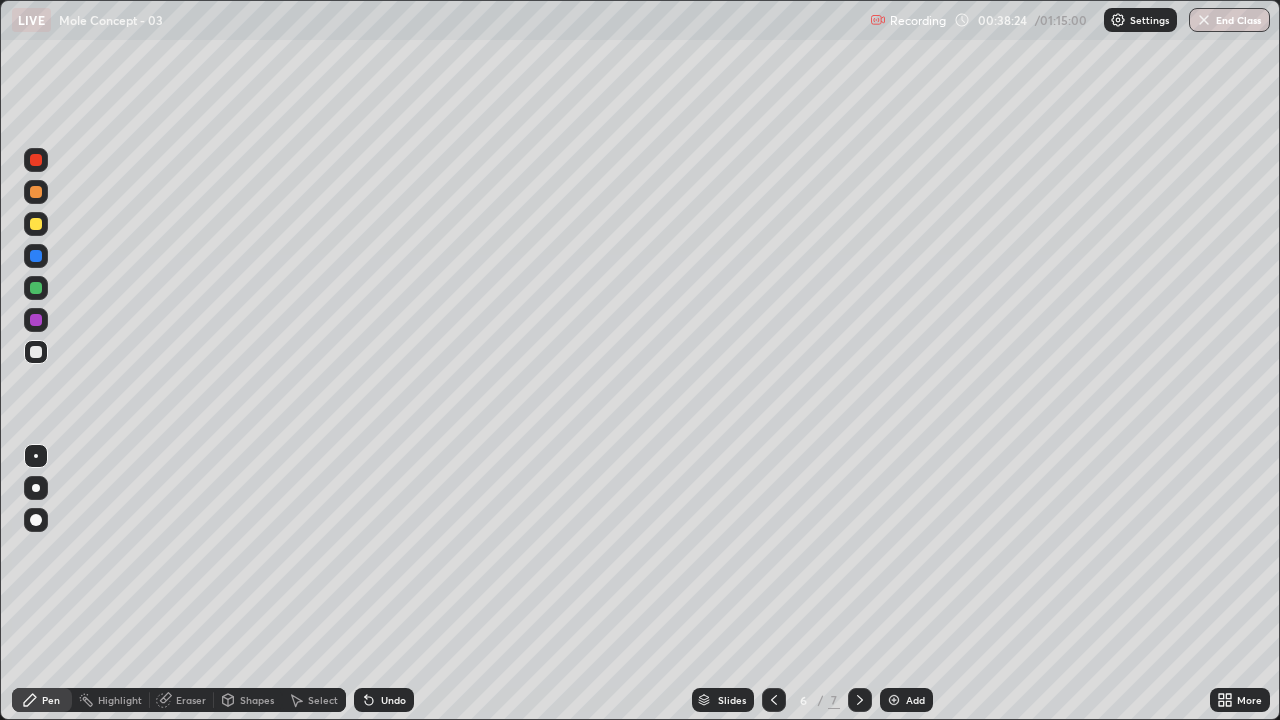 click 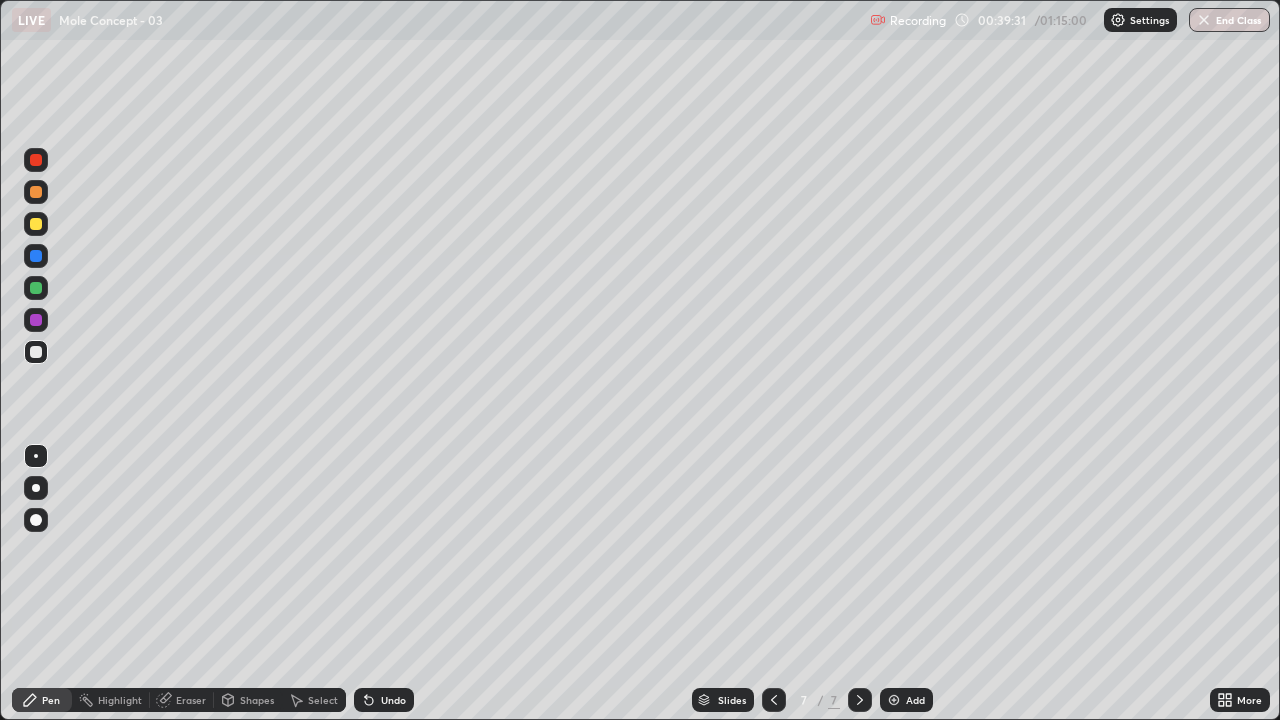 click at bounding box center (36, 160) 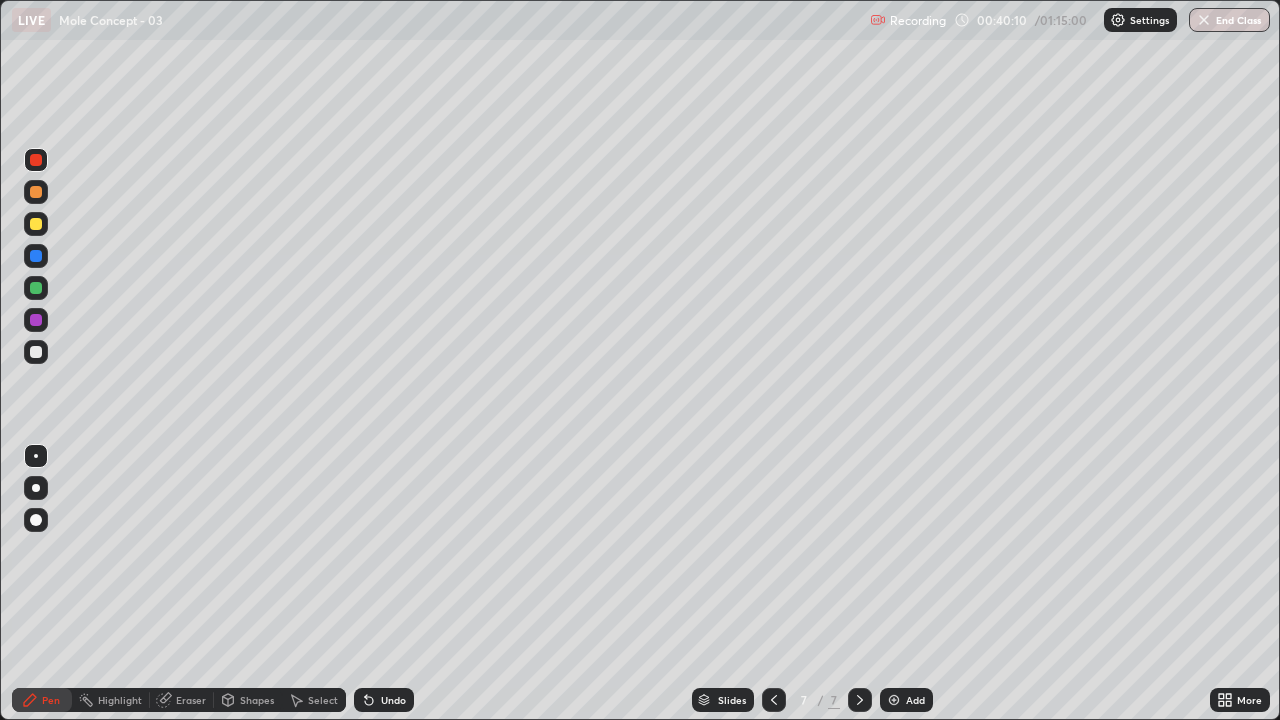 click at bounding box center [36, 352] 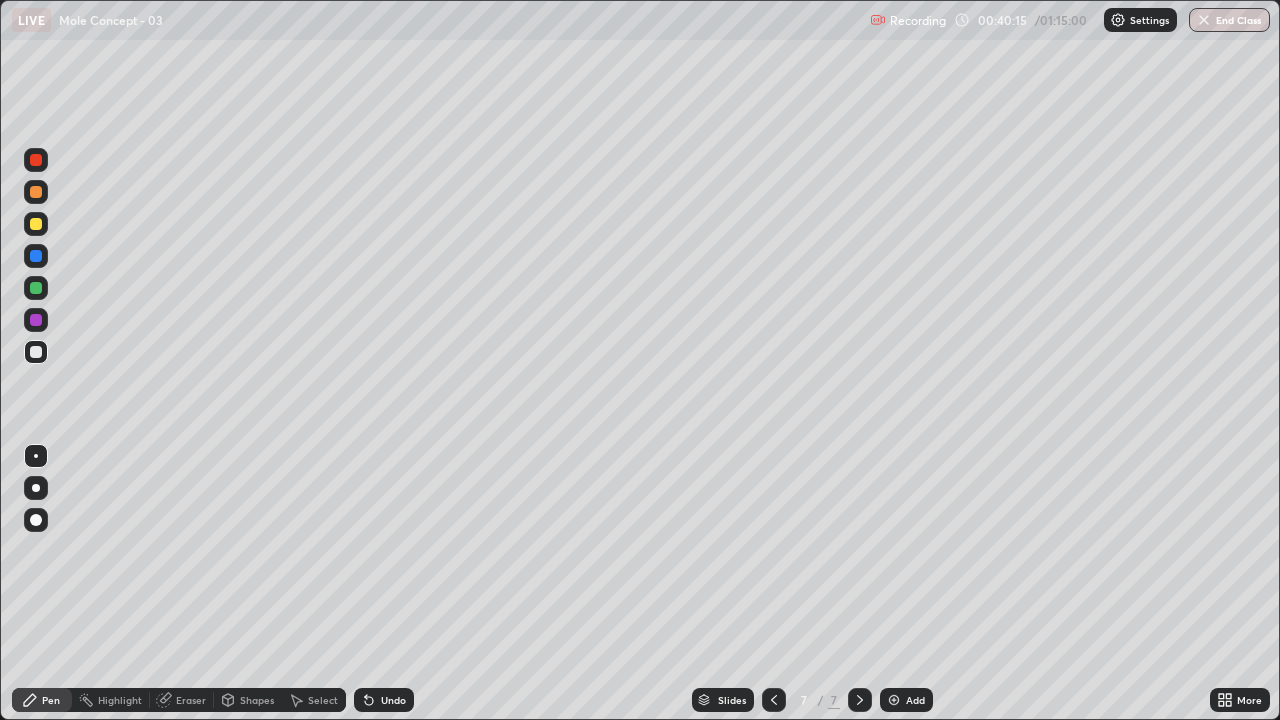 click 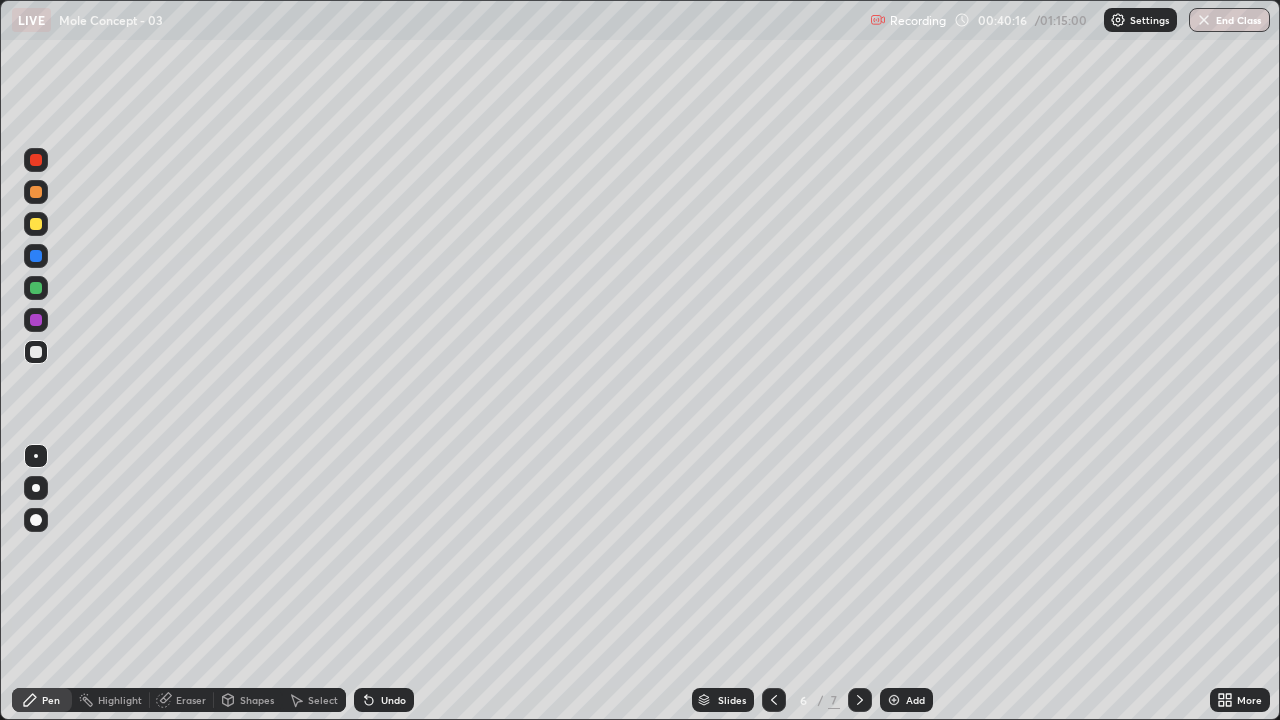 click 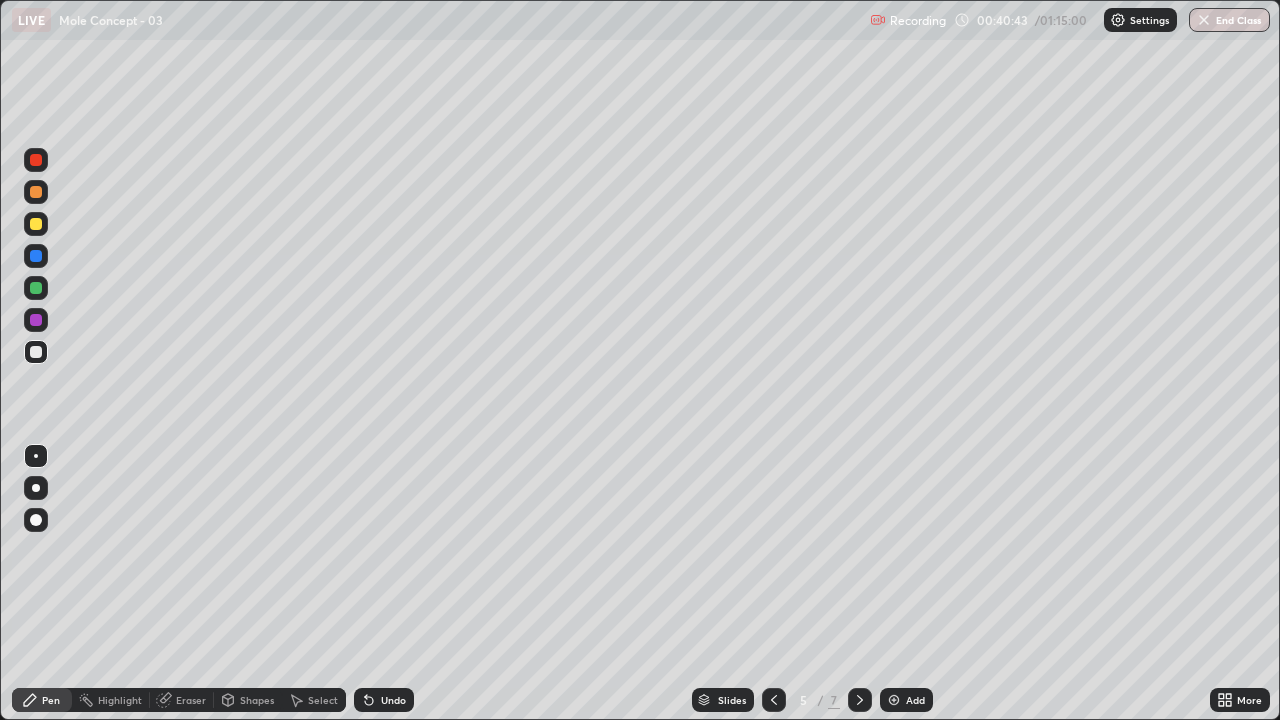 click 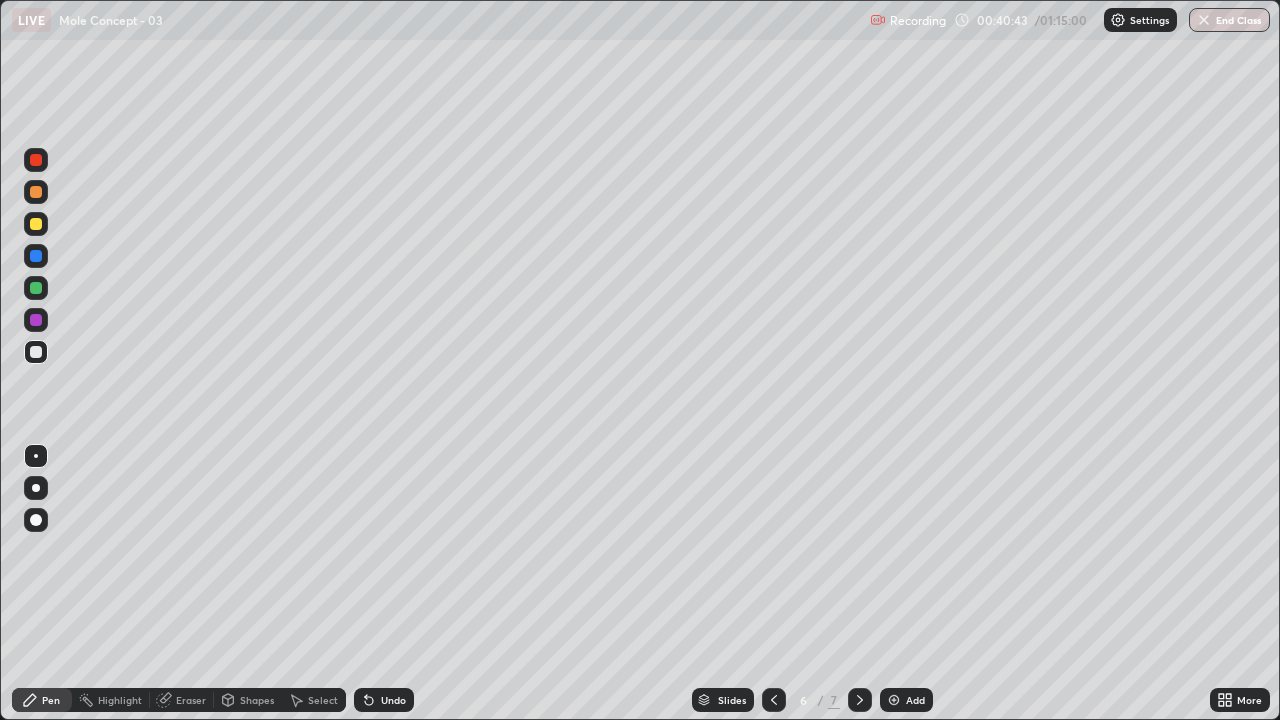 click 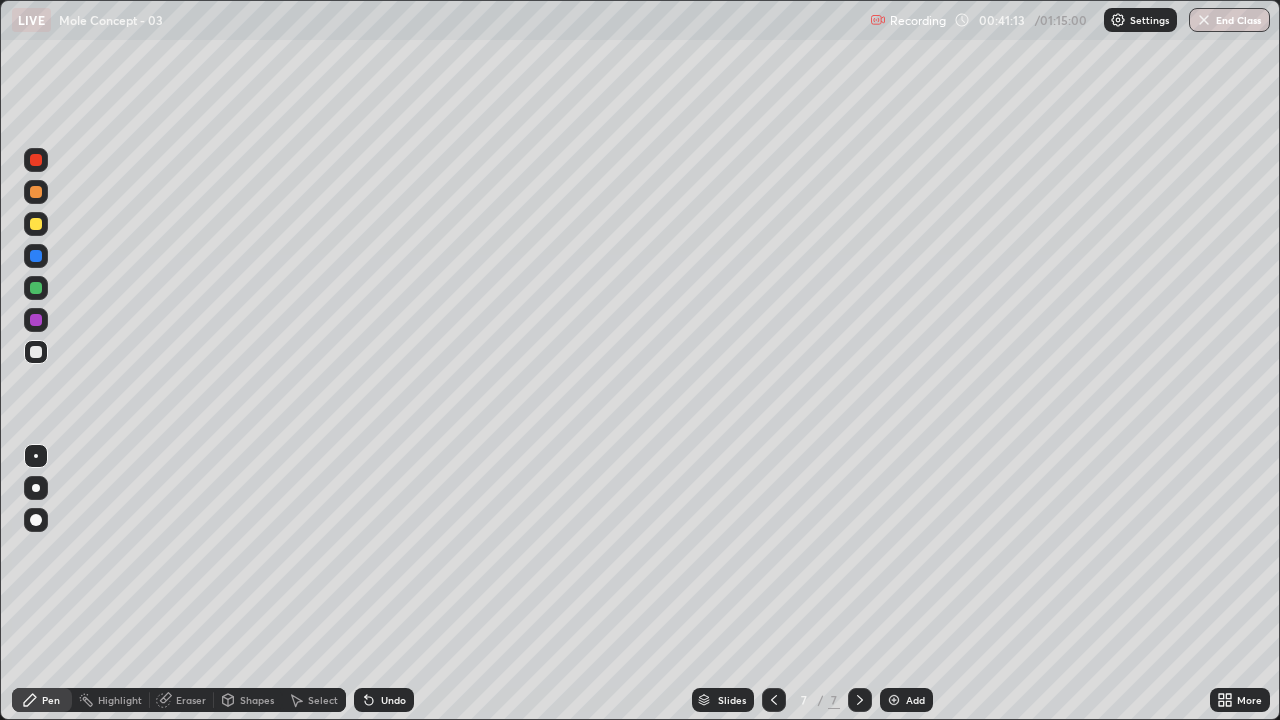 click 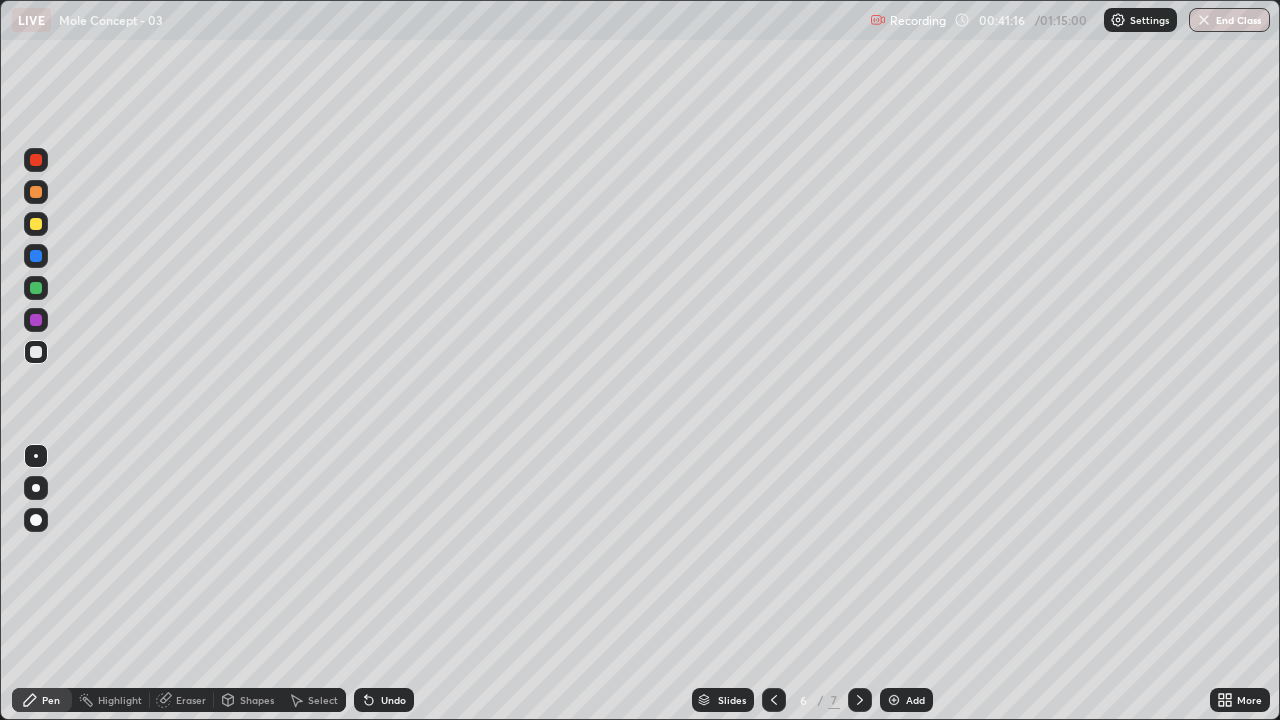 click 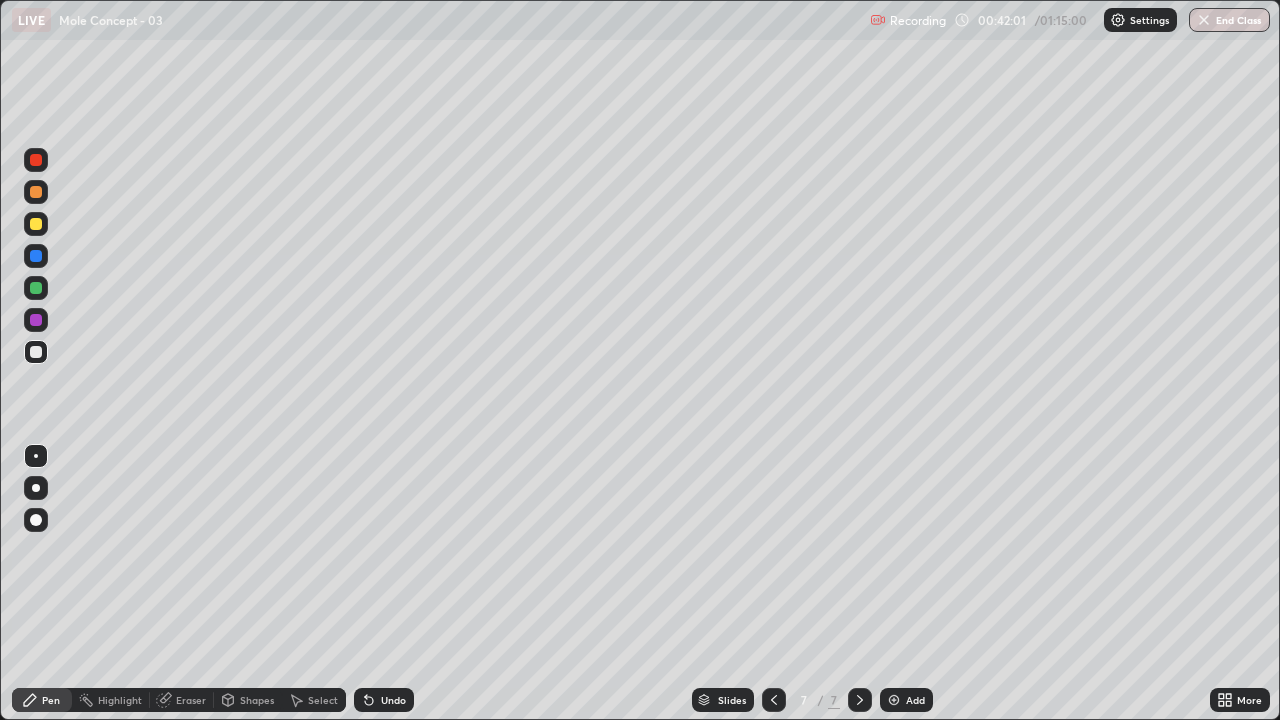 click 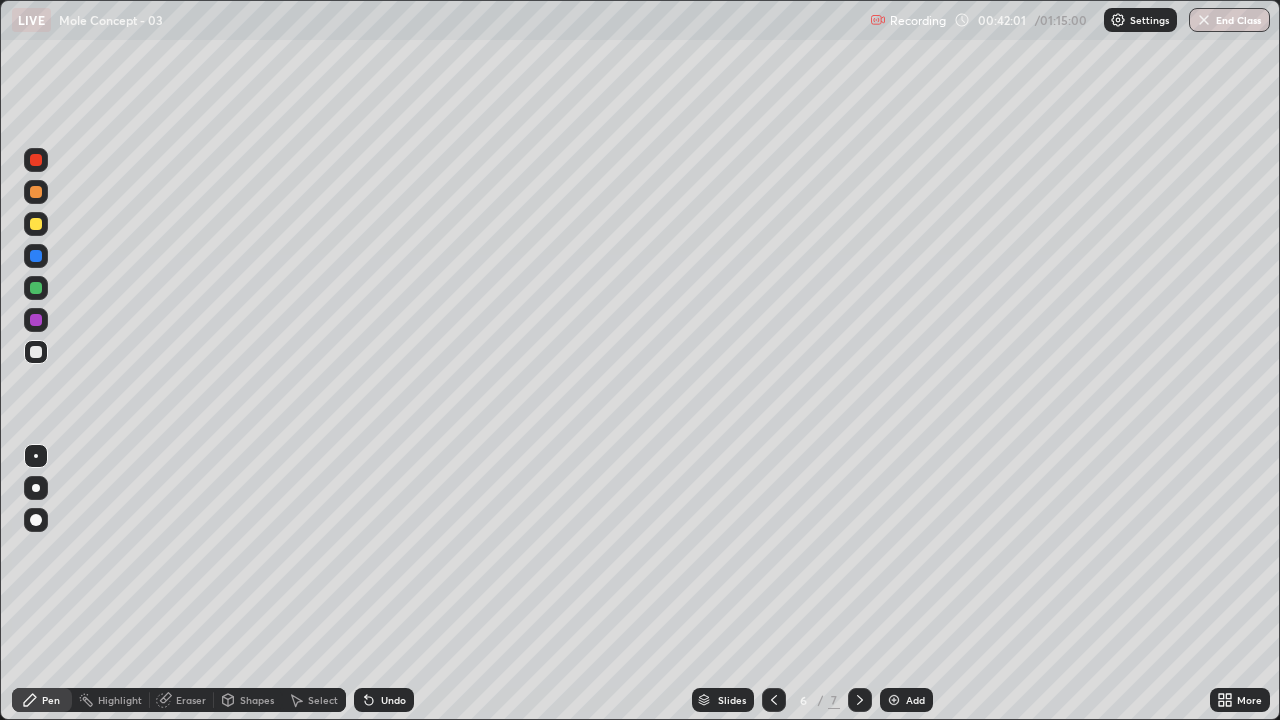 click 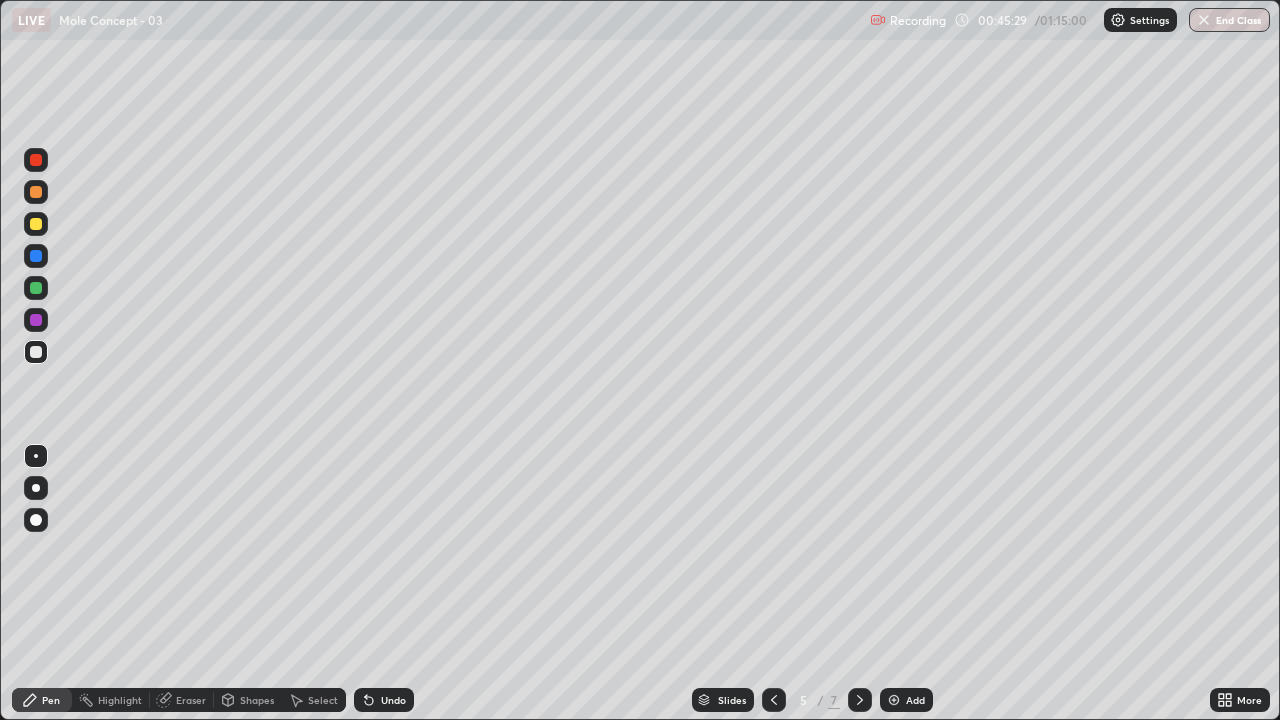click 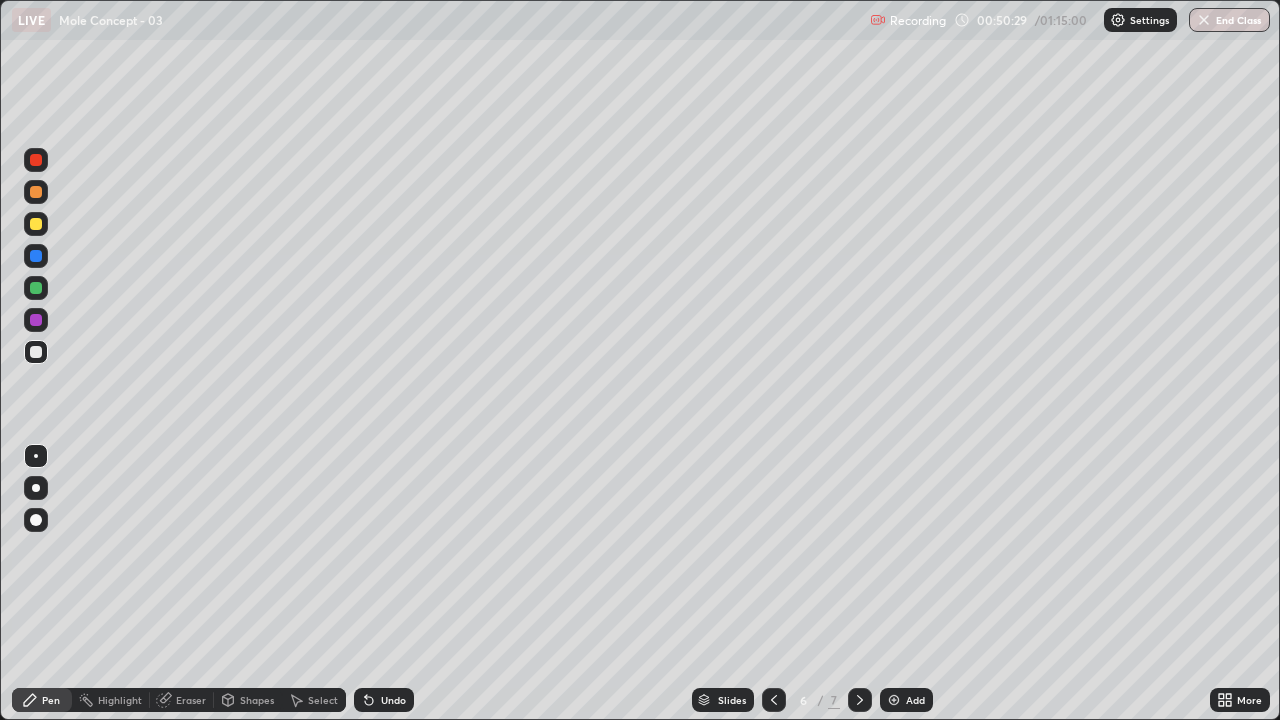 click 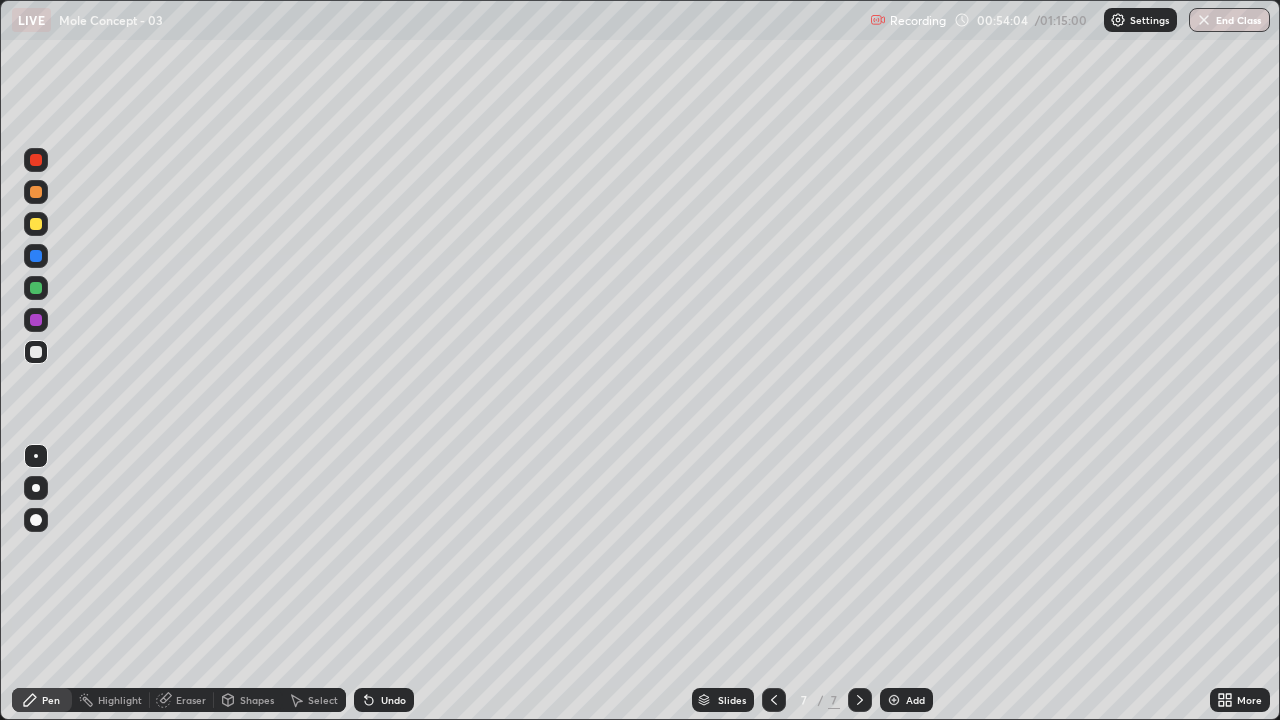 click at bounding box center [894, 700] 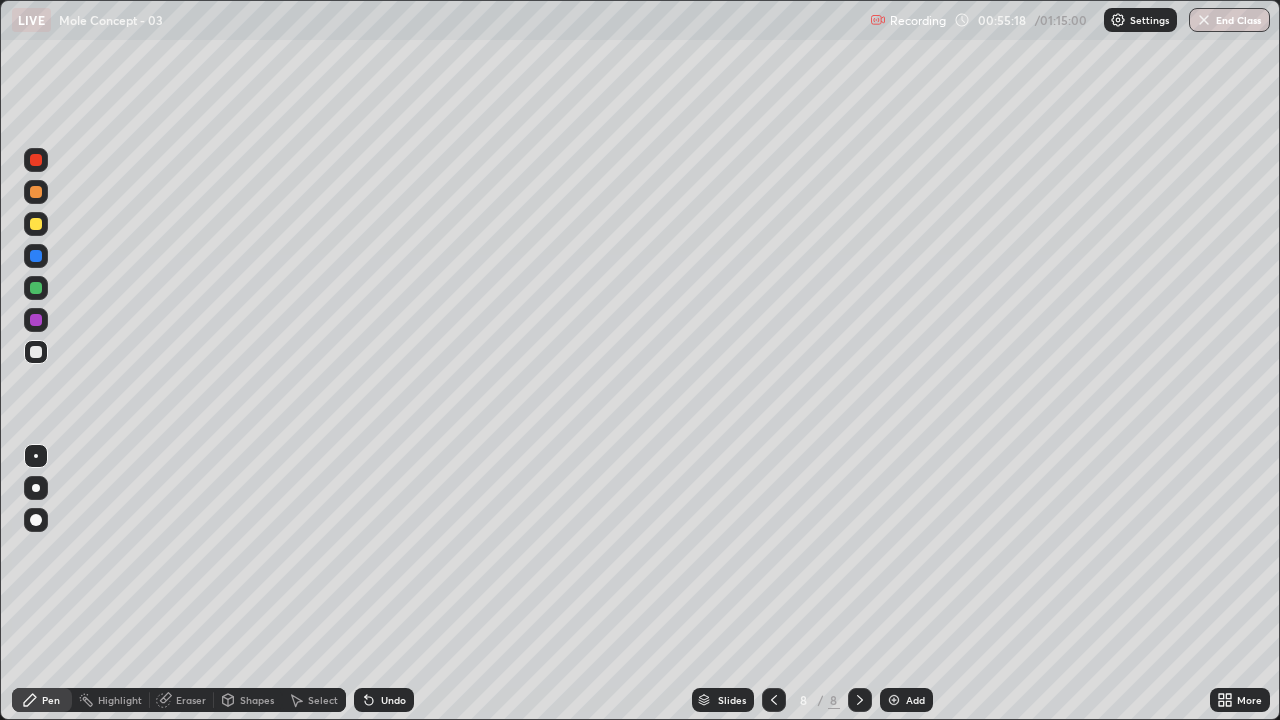 click at bounding box center [36, 160] 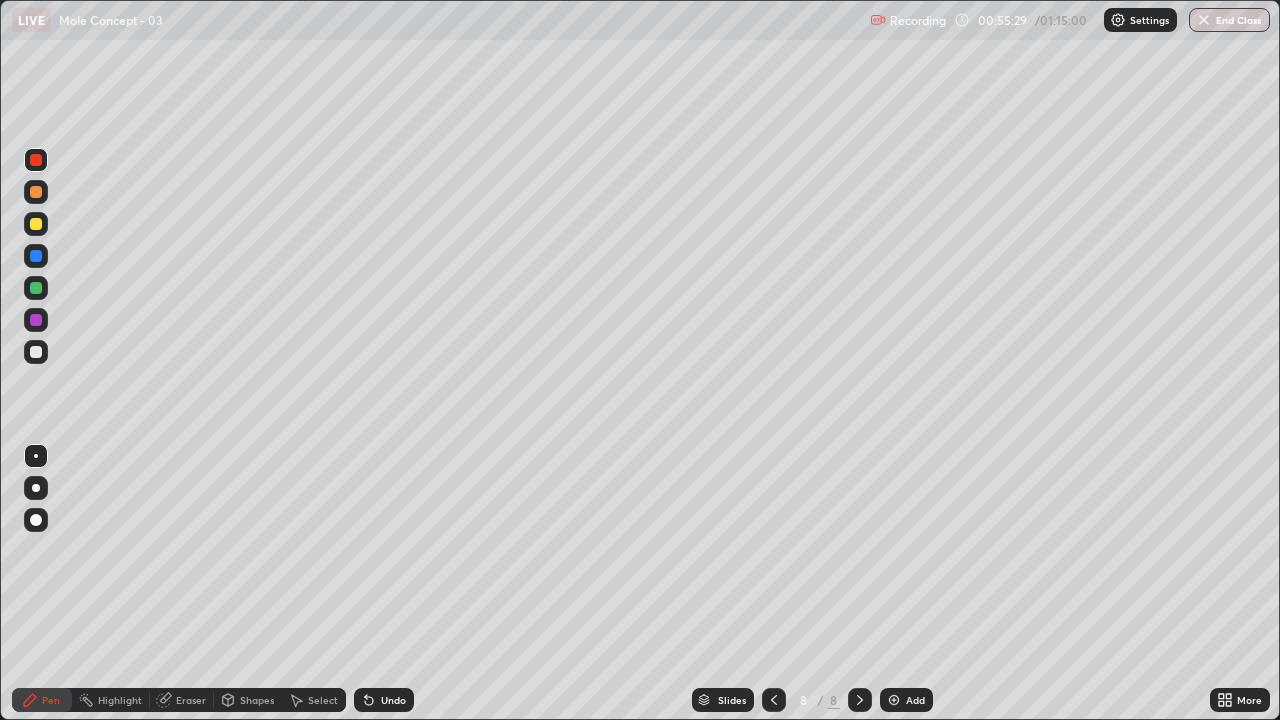 click at bounding box center (36, 352) 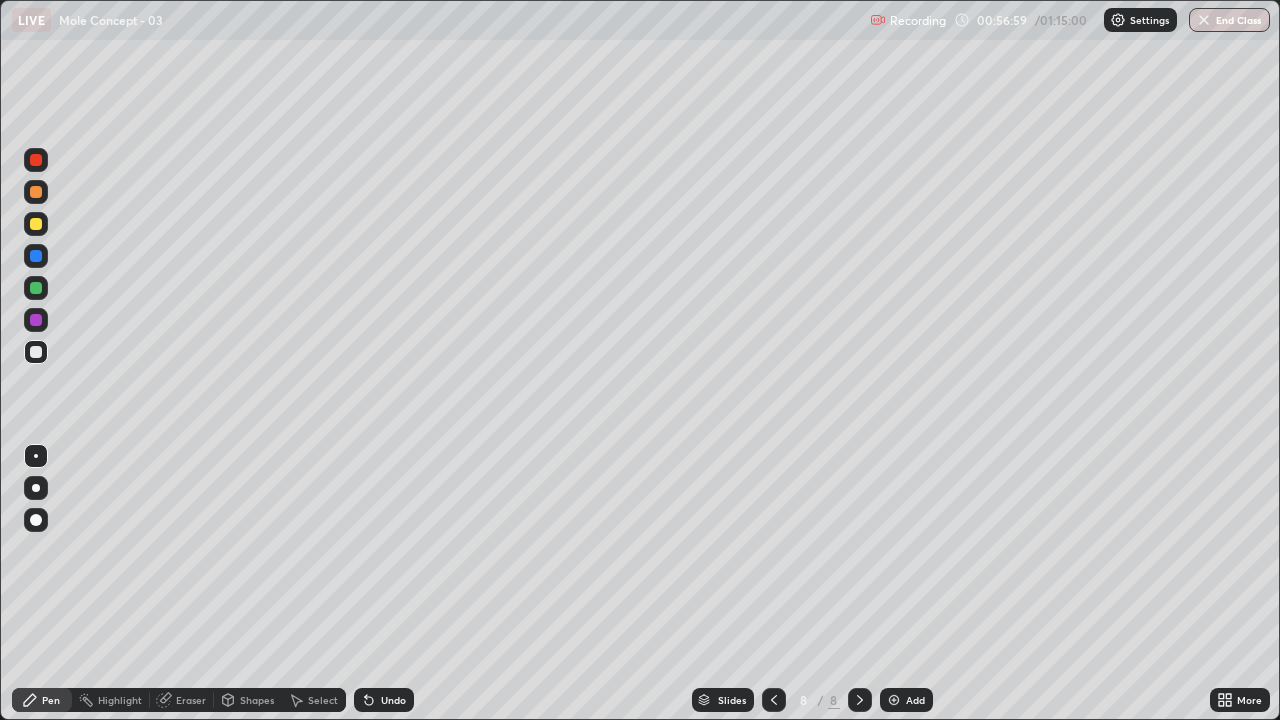 click at bounding box center (36, 160) 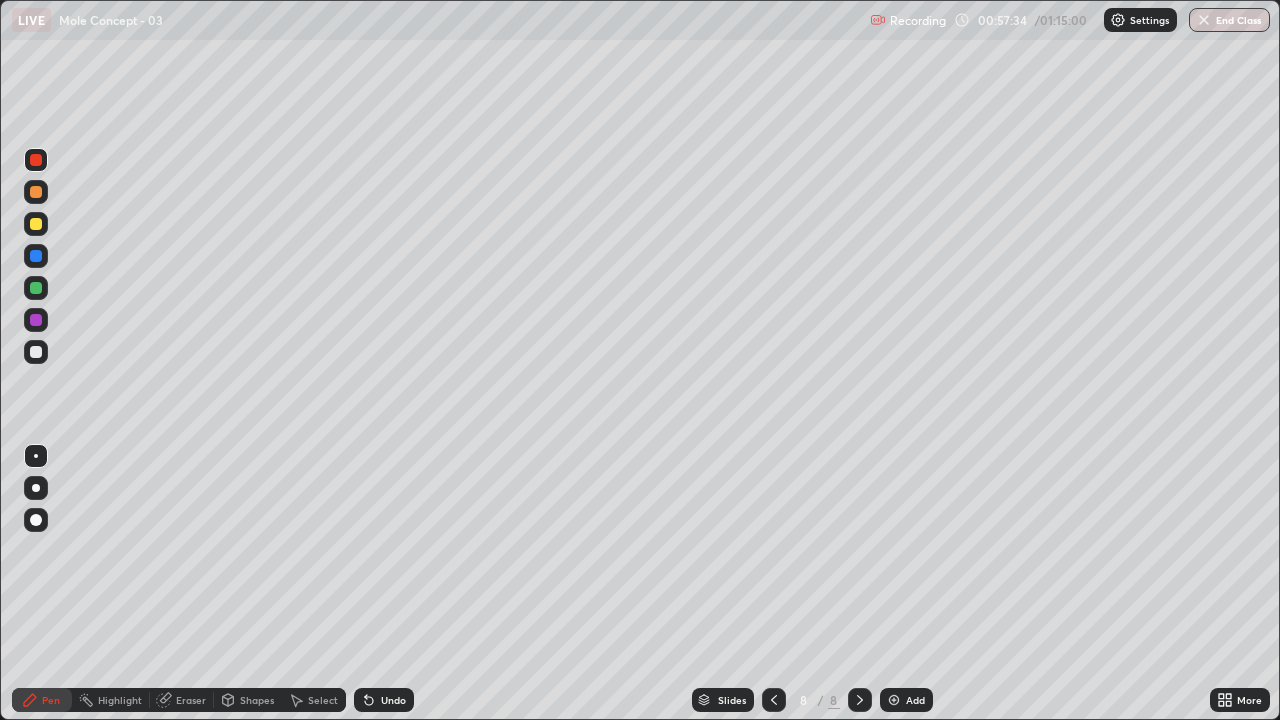 click at bounding box center [36, 352] 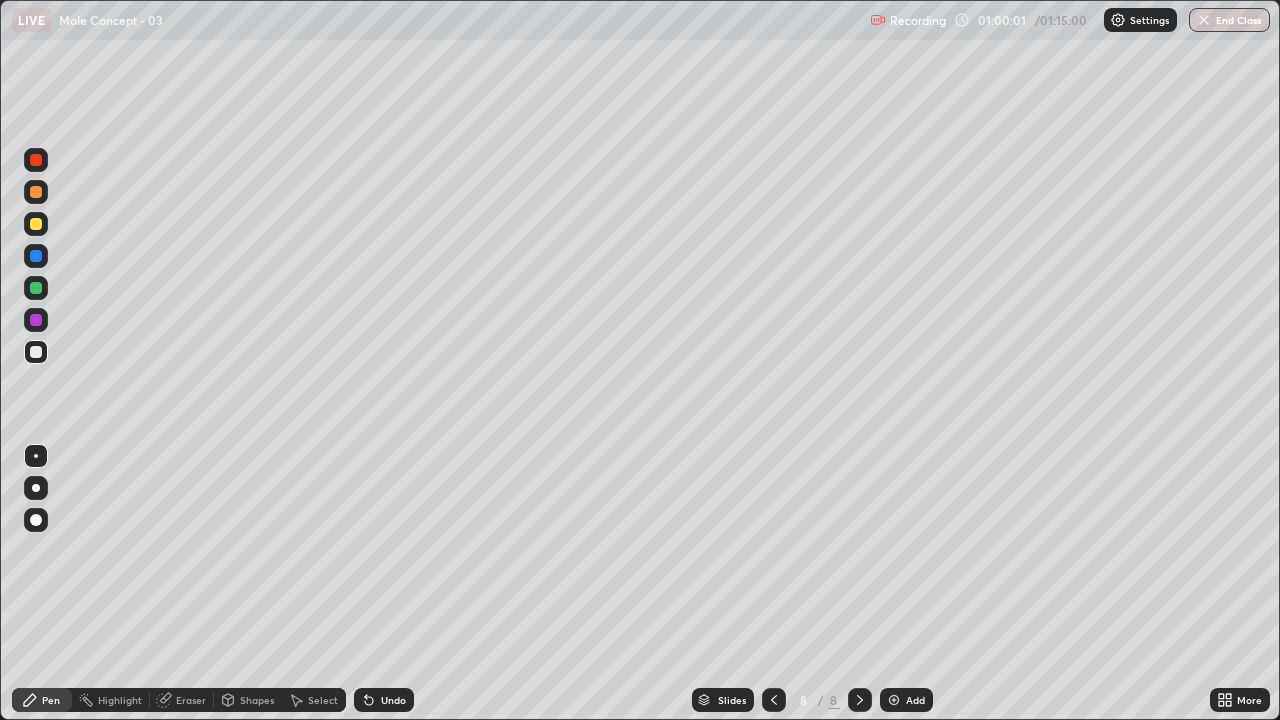 click at bounding box center [36, 160] 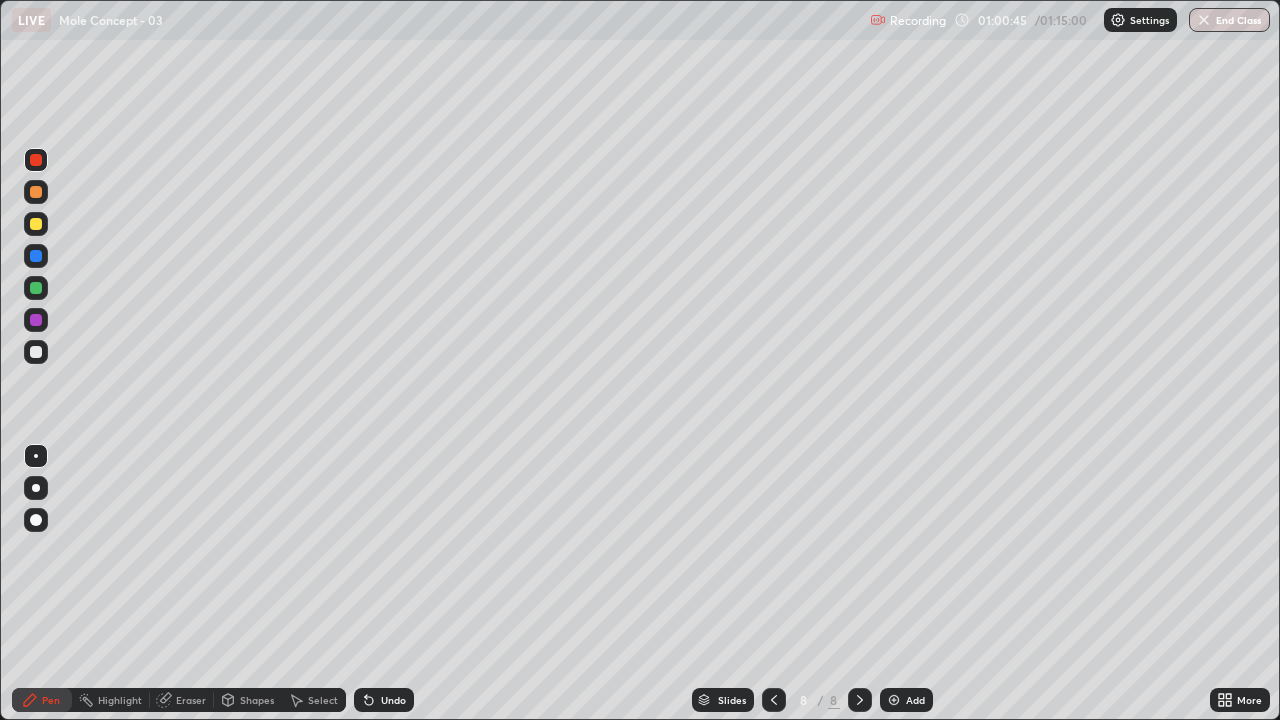 click at bounding box center (36, 352) 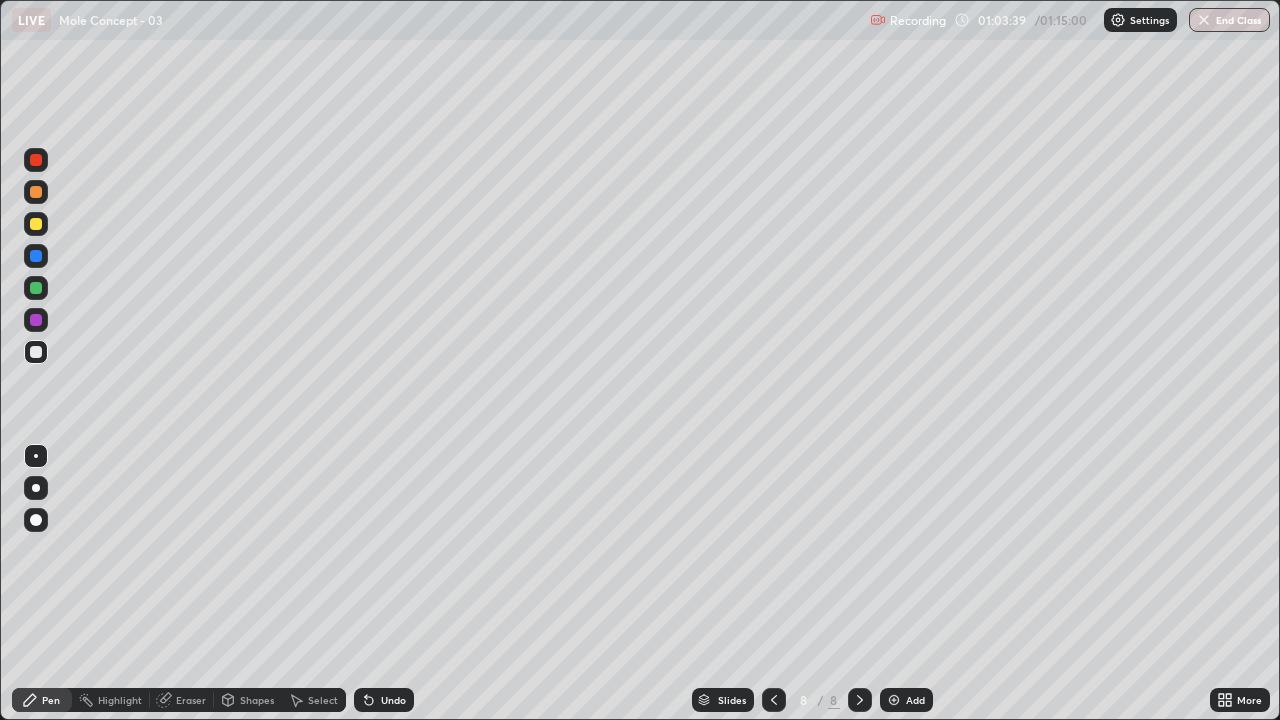click on "Eraser" at bounding box center (191, 700) 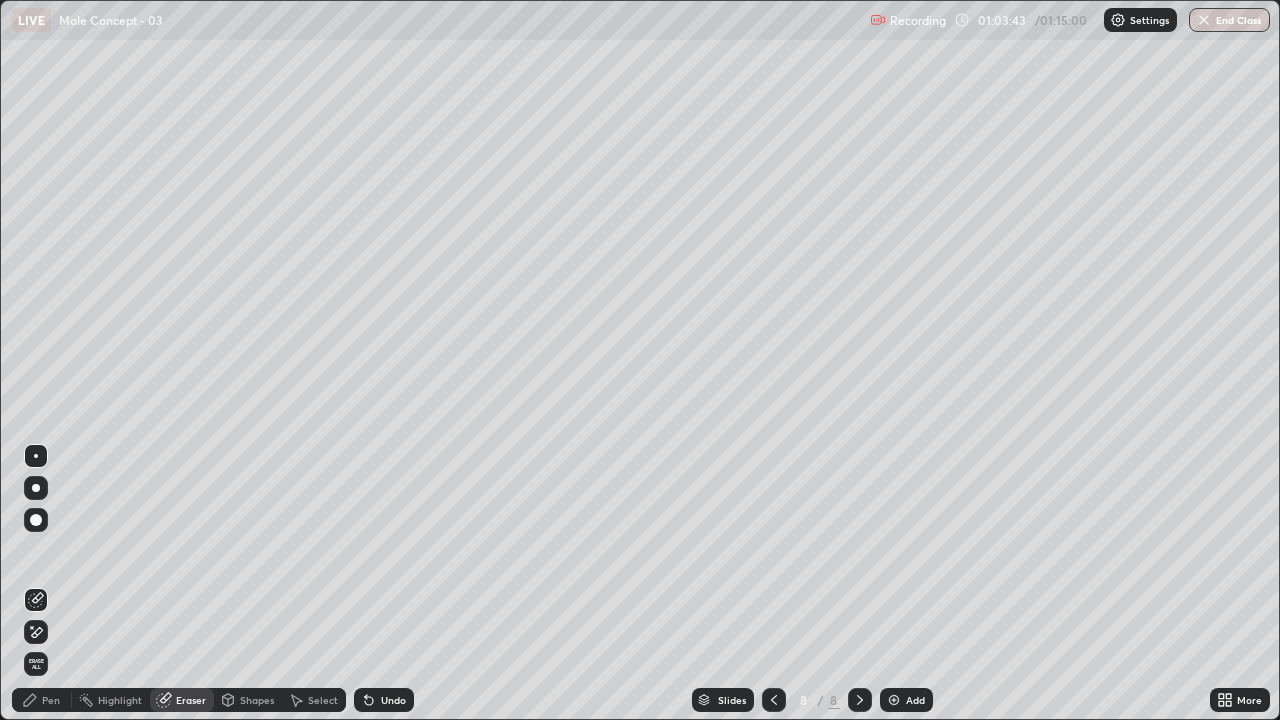 click on "Pen" at bounding box center (51, 700) 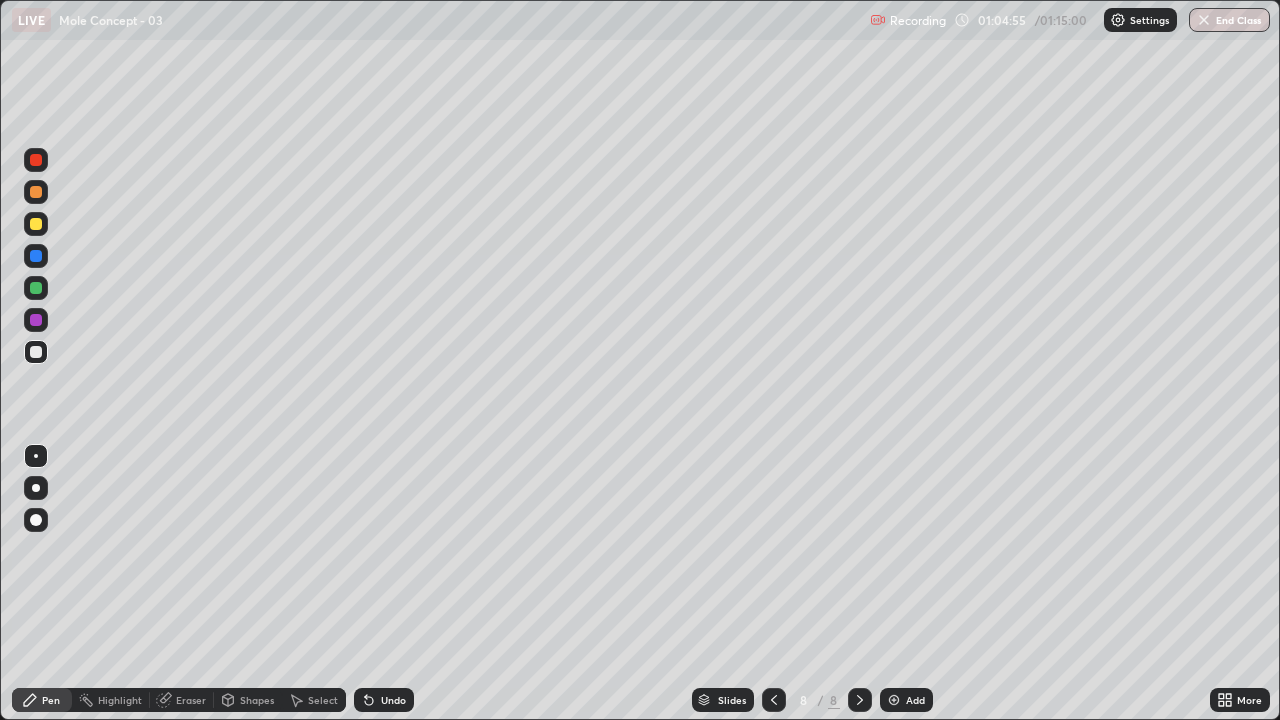 click at bounding box center [36, 160] 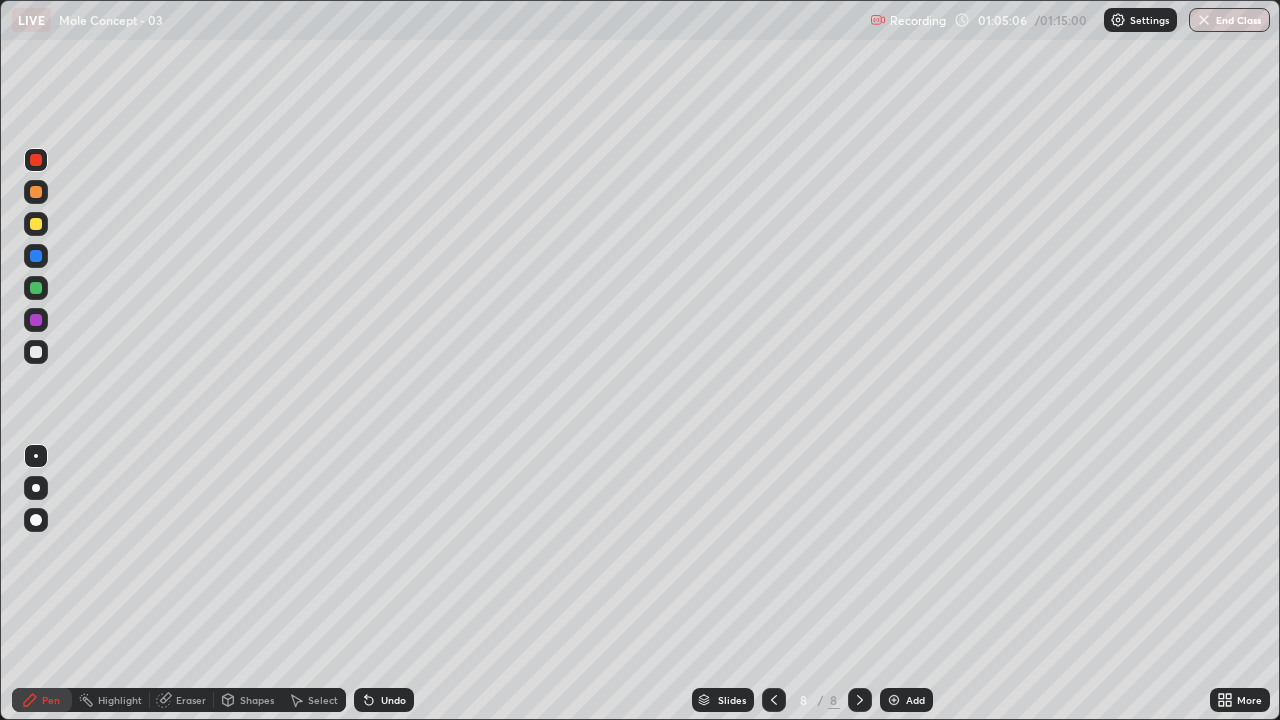 click at bounding box center (36, 352) 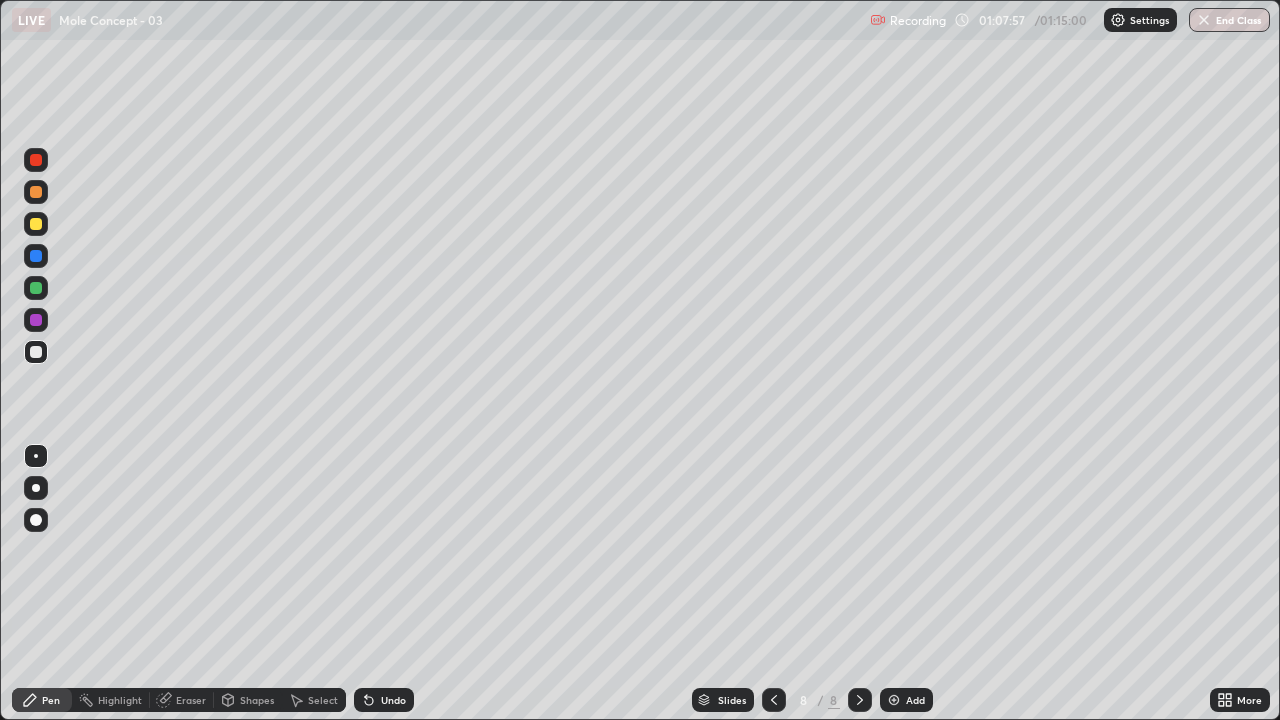 click on "Eraser" at bounding box center [191, 700] 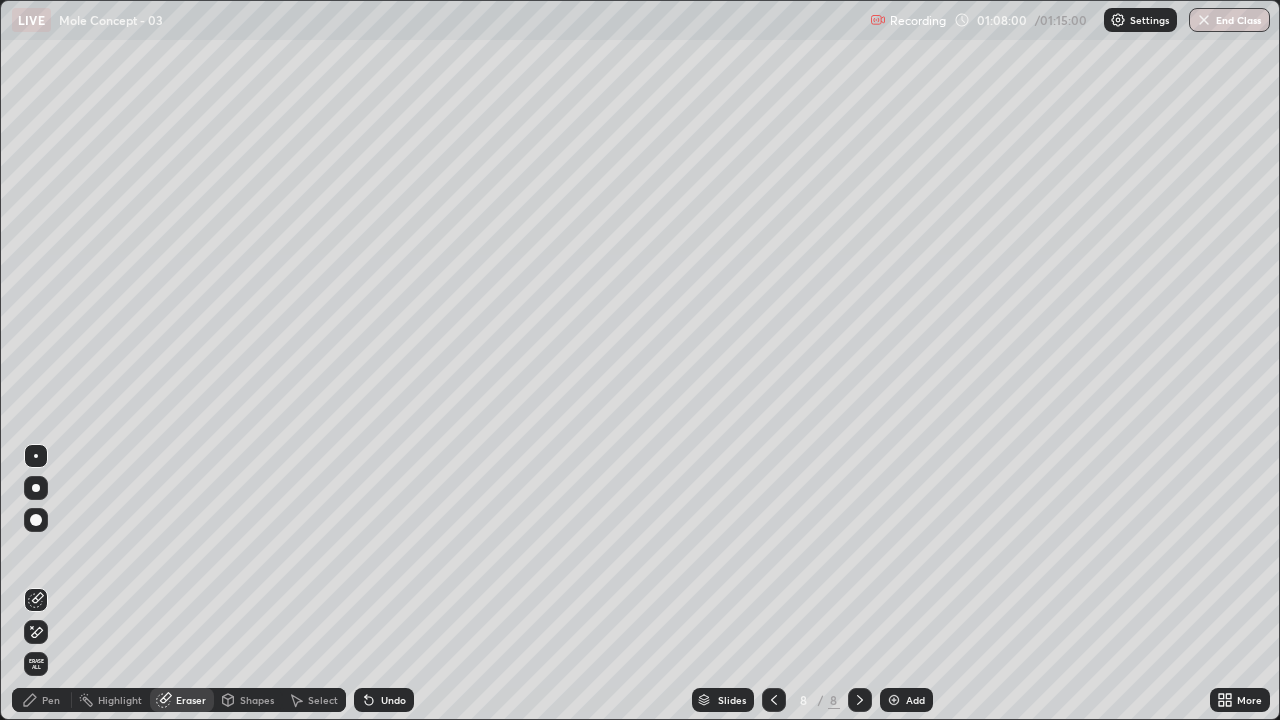 click on "Pen" at bounding box center (51, 700) 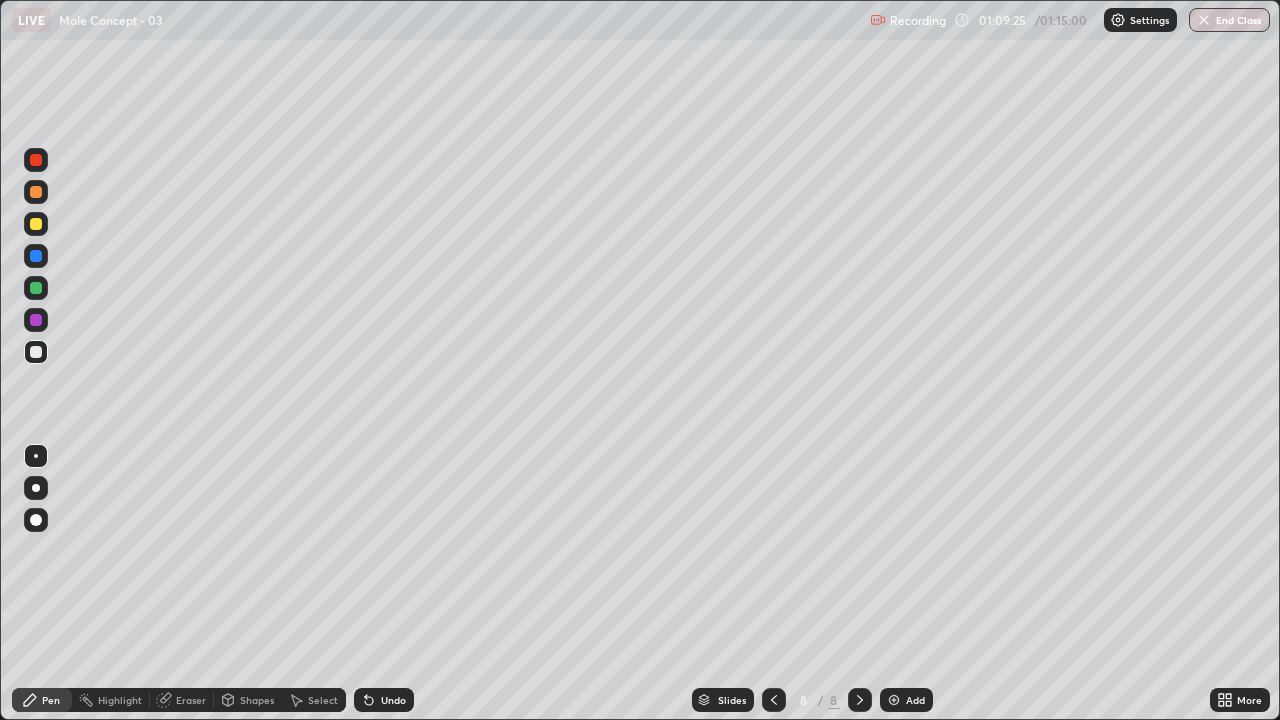 click on "Eraser" at bounding box center (182, 700) 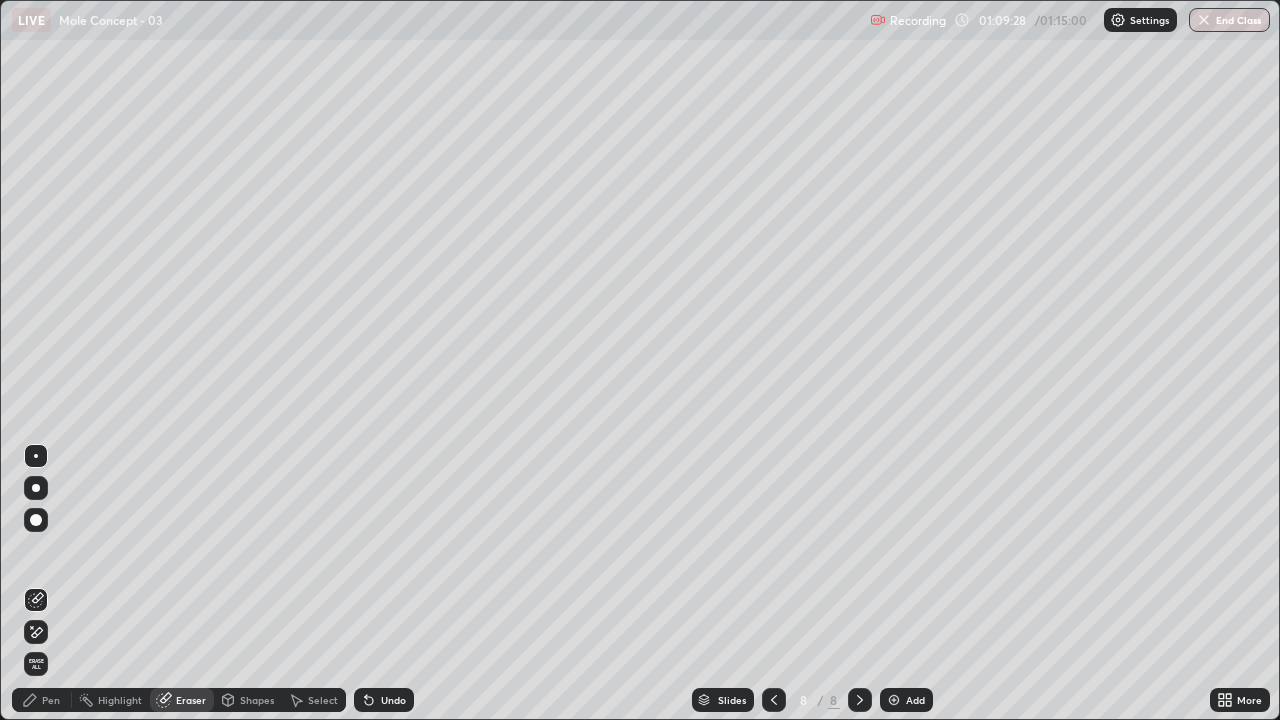click on "Pen" at bounding box center (51, 700) 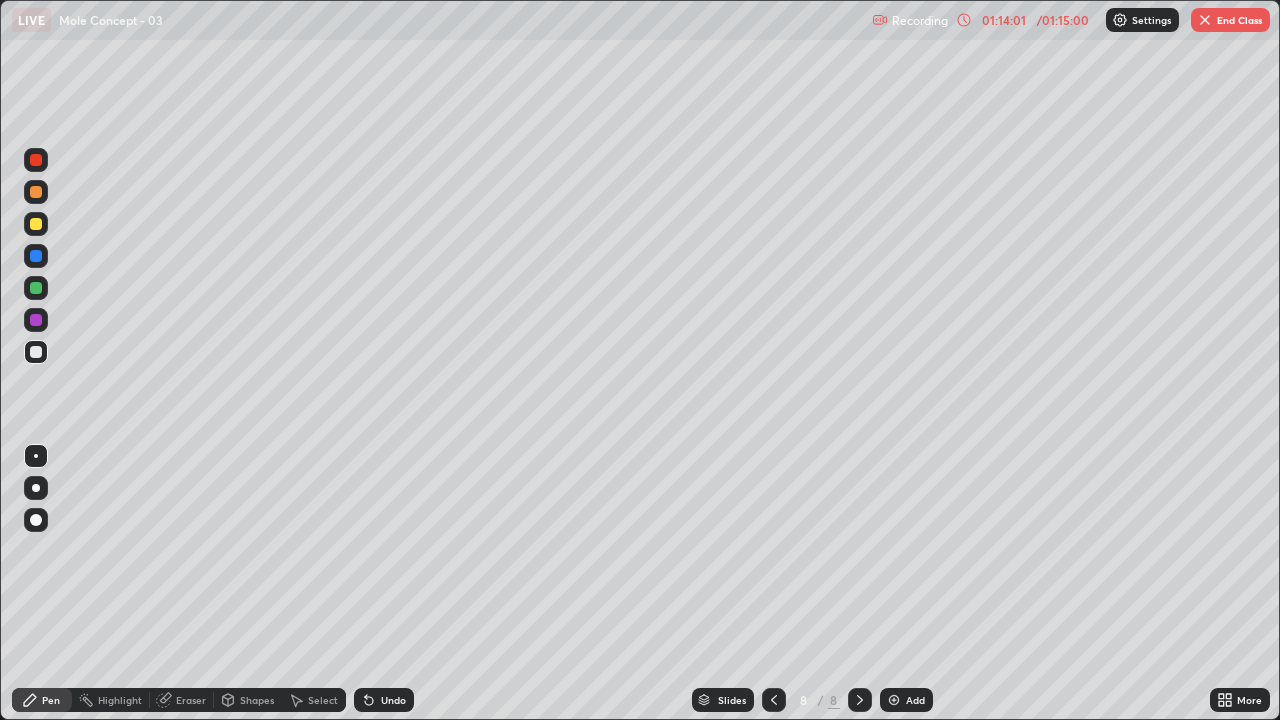 click on "Shapes" at bounding box center (248, 700) 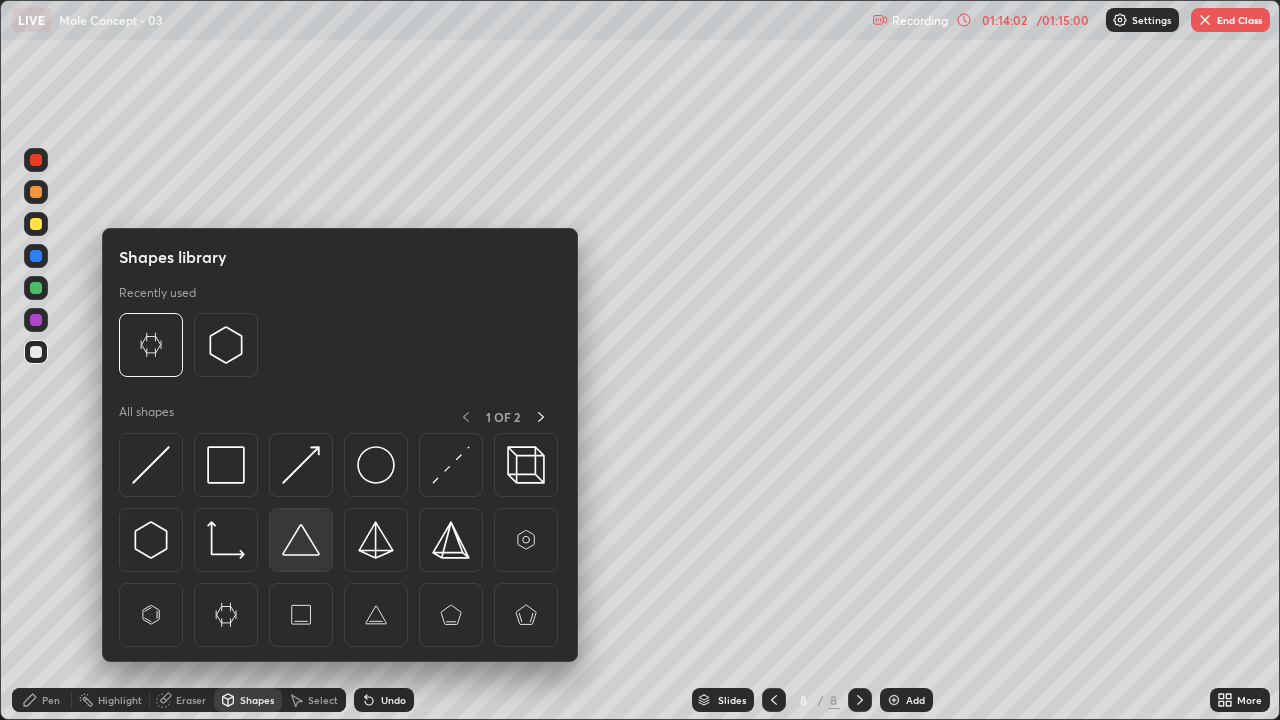 click at bounding box center (301, 540) 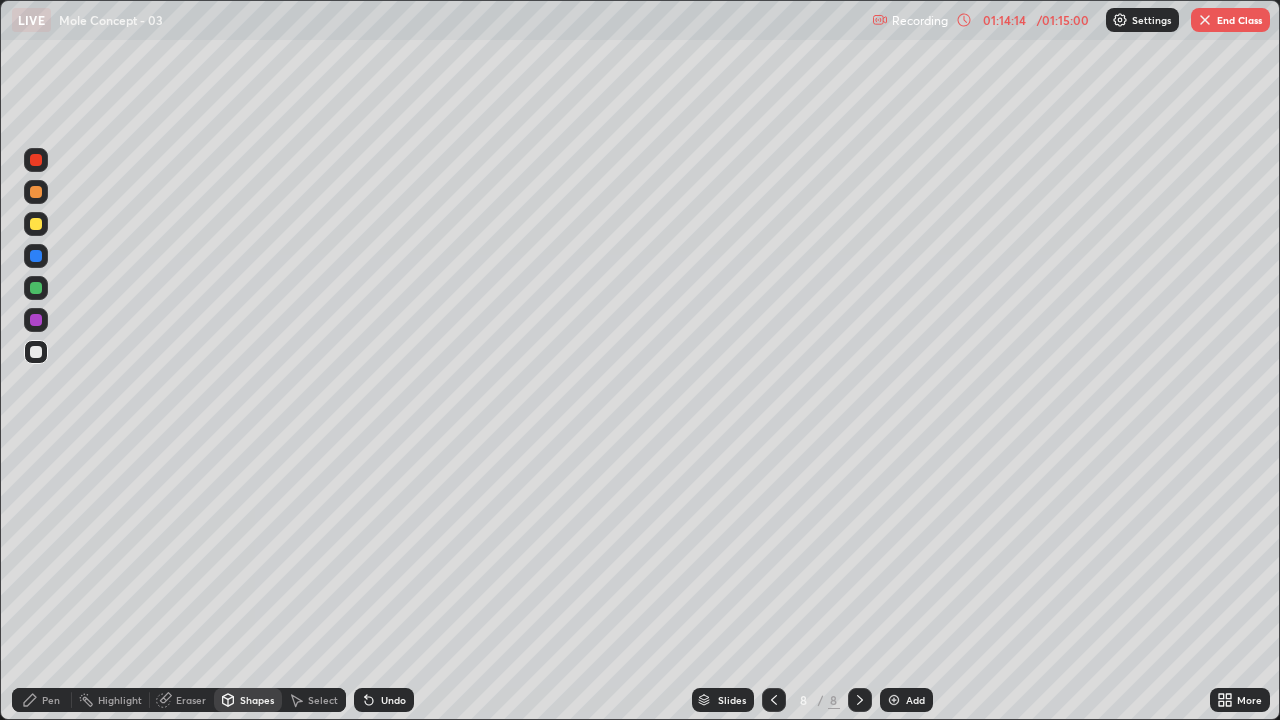 click at bounding box center [1205, 20] 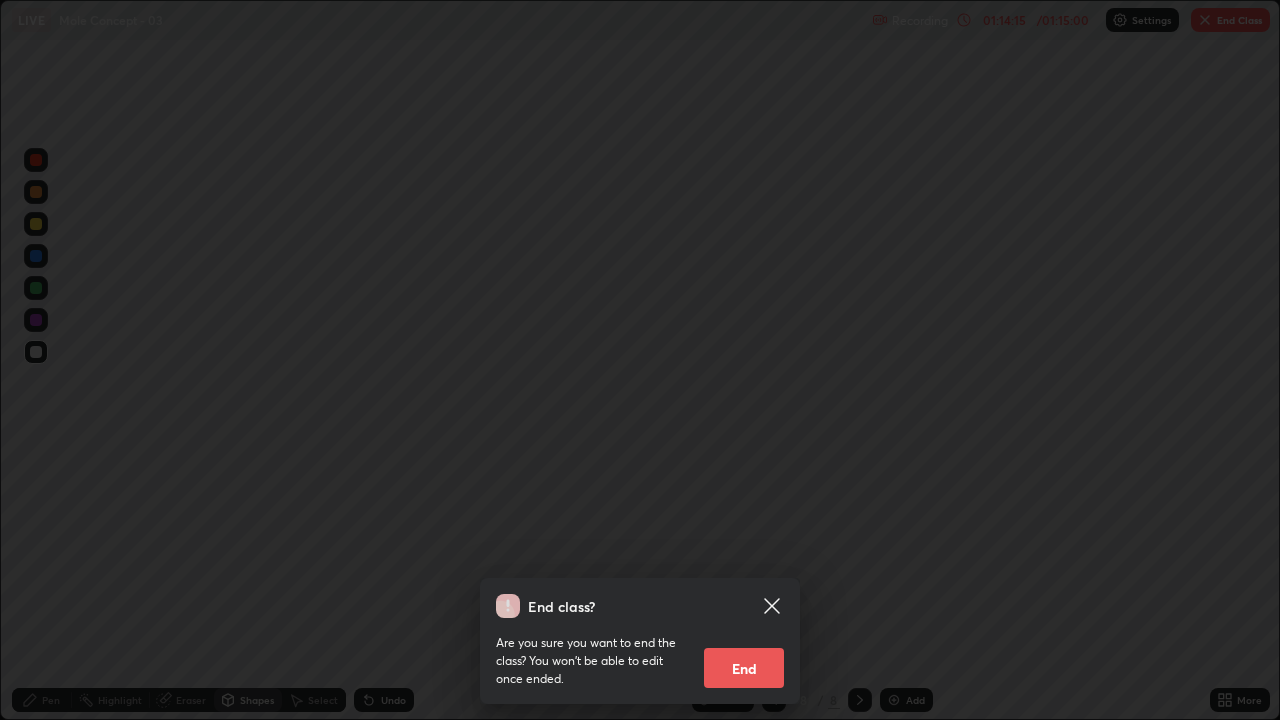 click on "End" at bounding box center (744, 668) 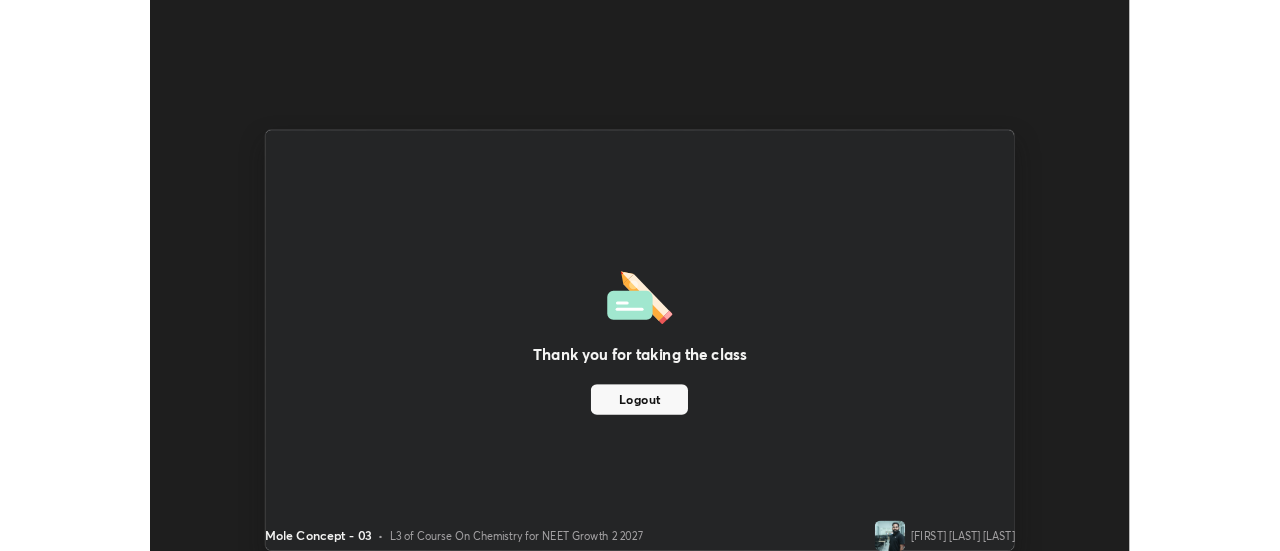 scroll, scrollTop: 551, scrollLeft: 1280, axis: both 